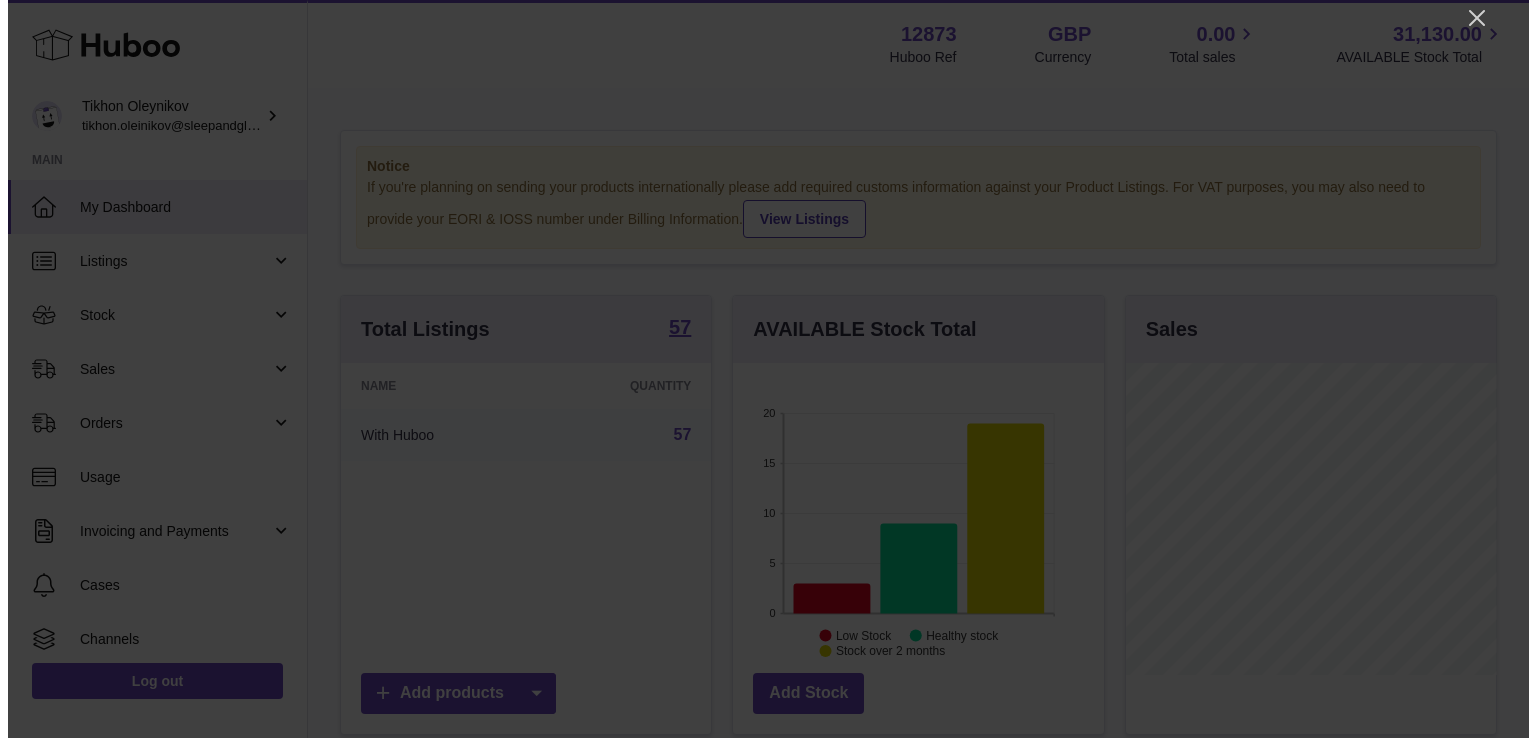 scroll, scrollTop: 0, scrollLeft: 0, axis: both 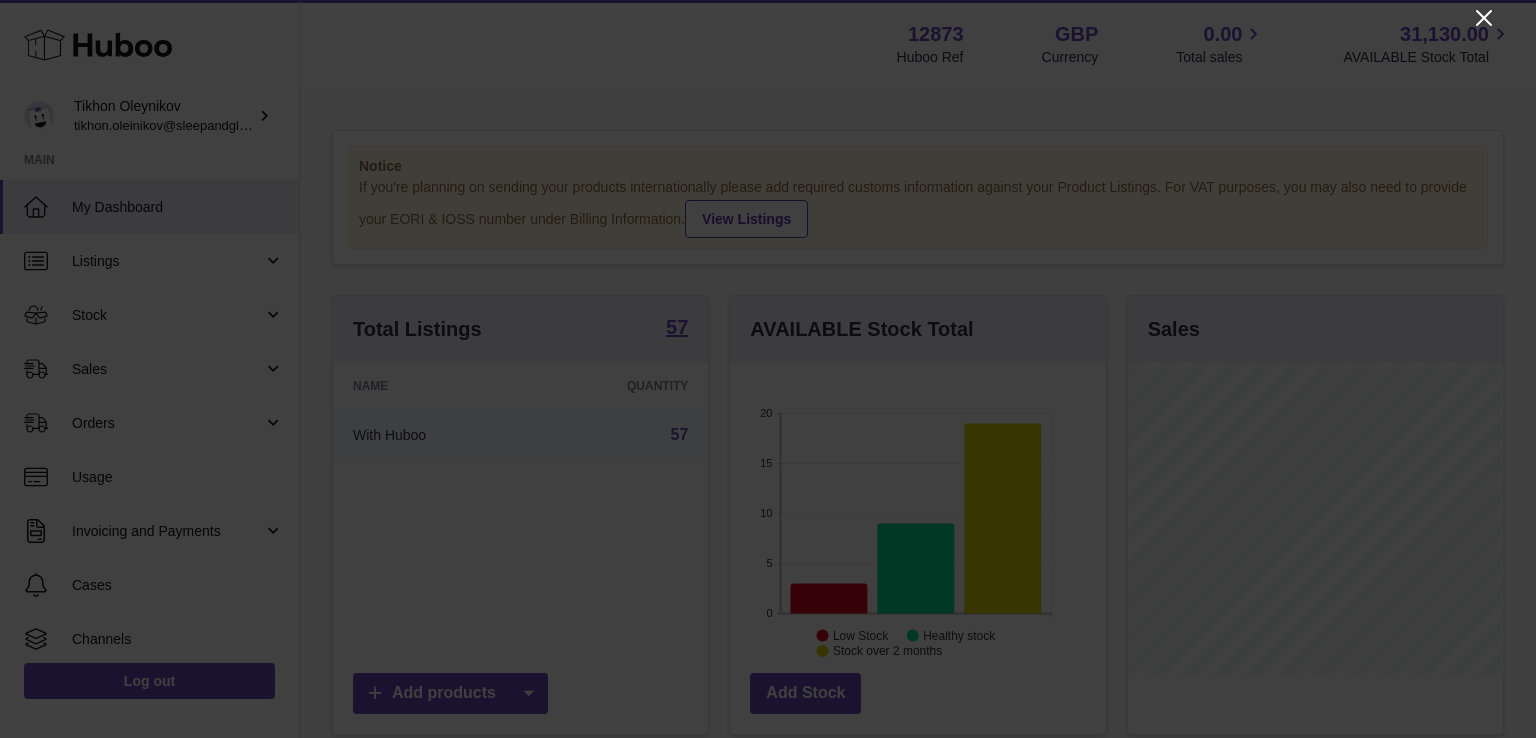 click 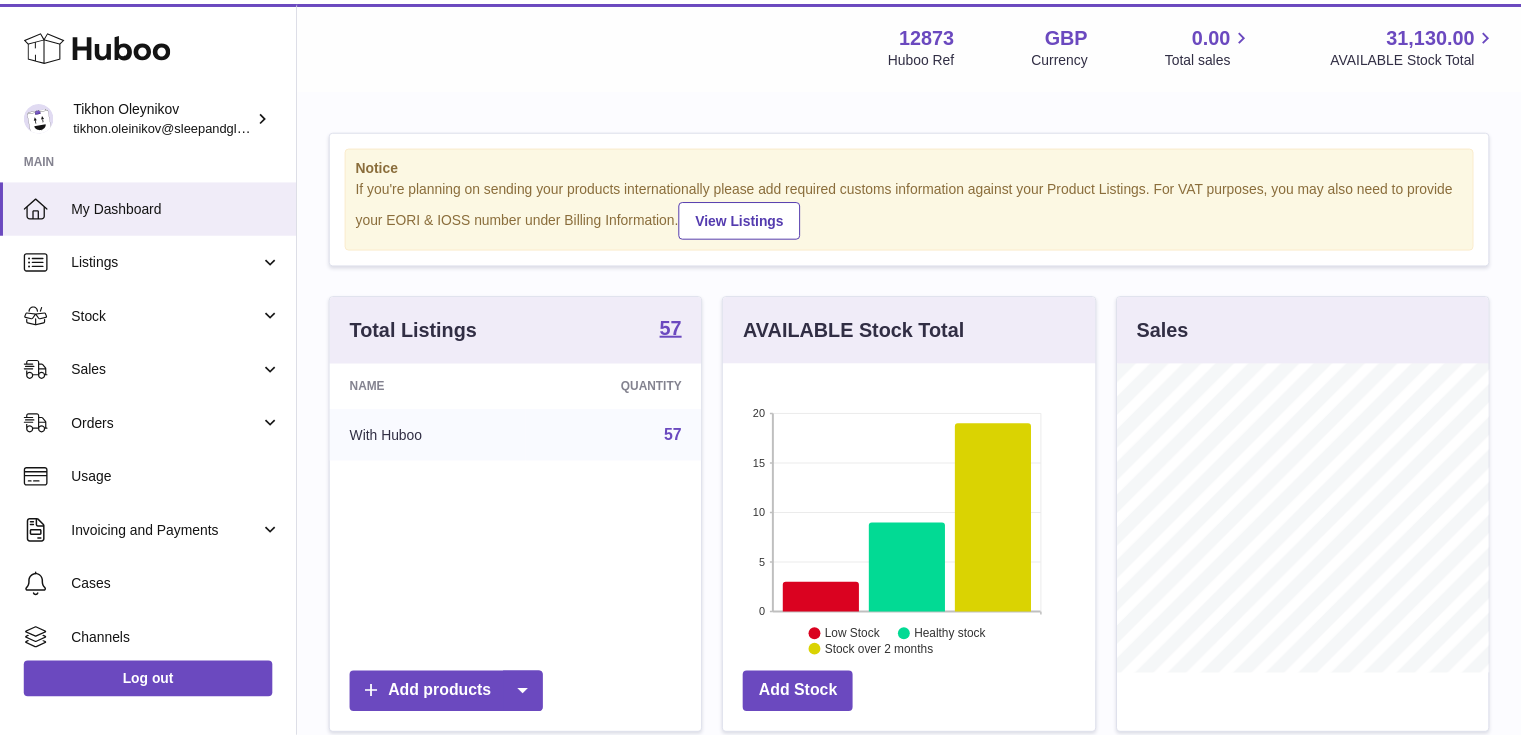 scroll, scrollTop: 312, scrollLeft: 371, axis: both 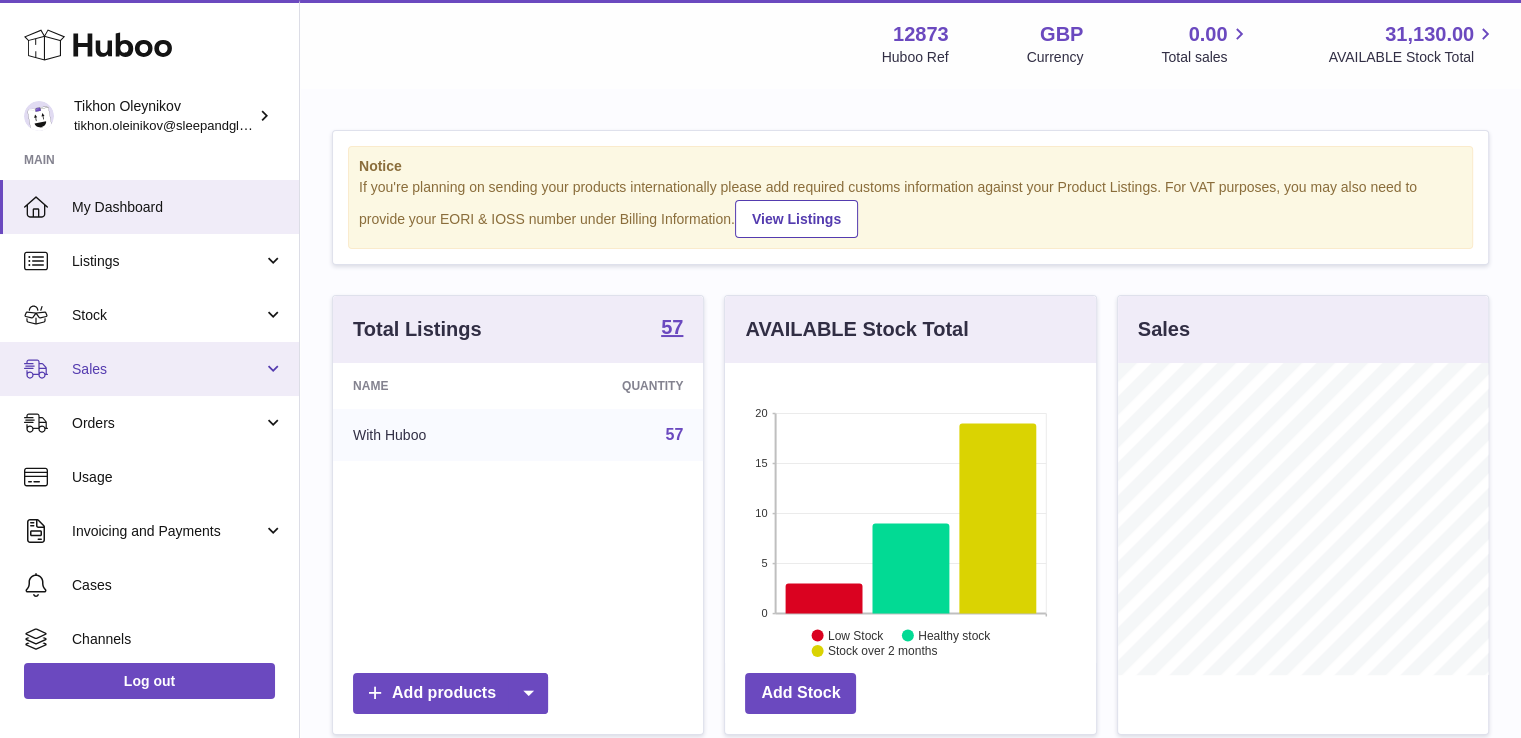 click on "Sales" at bounding box center (167, 369) 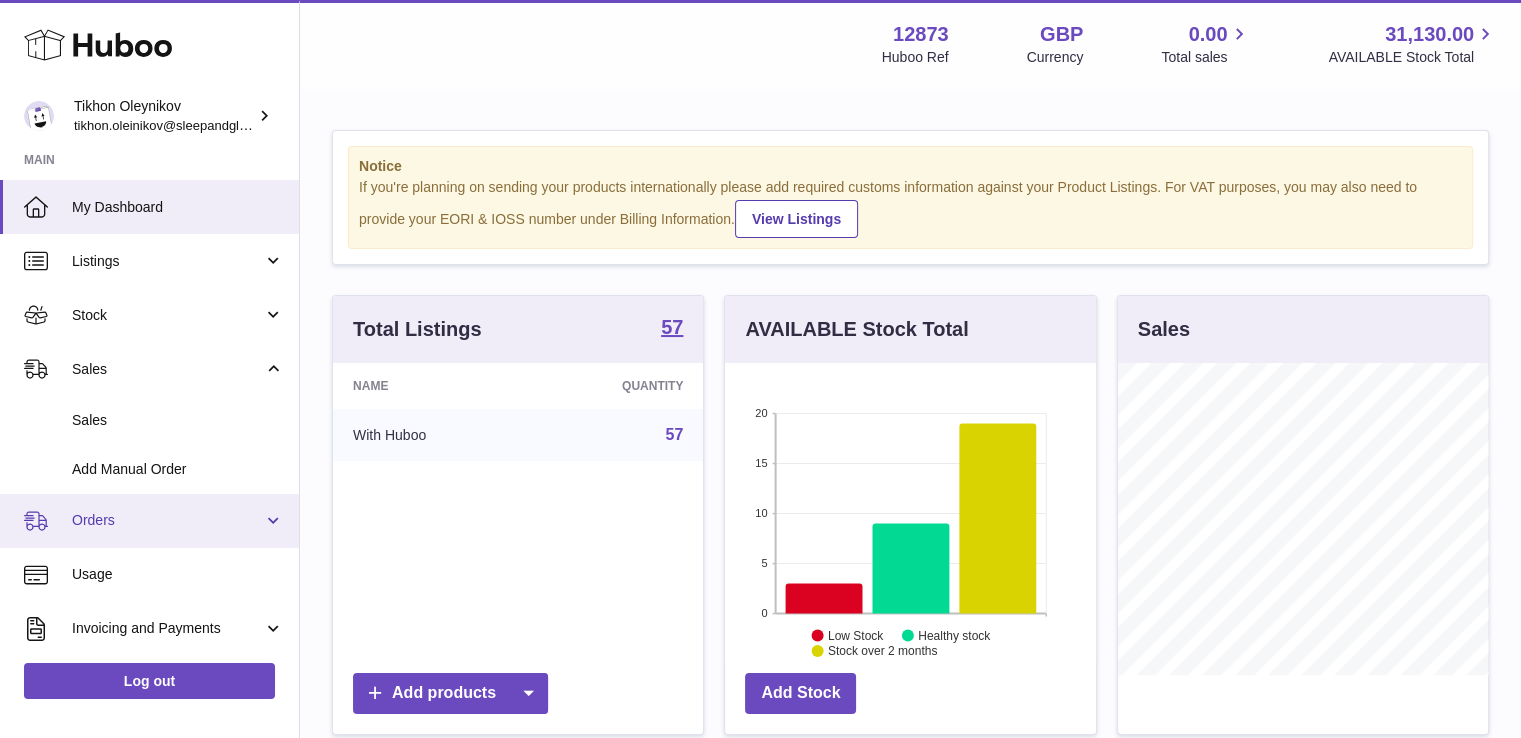click on "Orders" at bounding box center [167, 520] 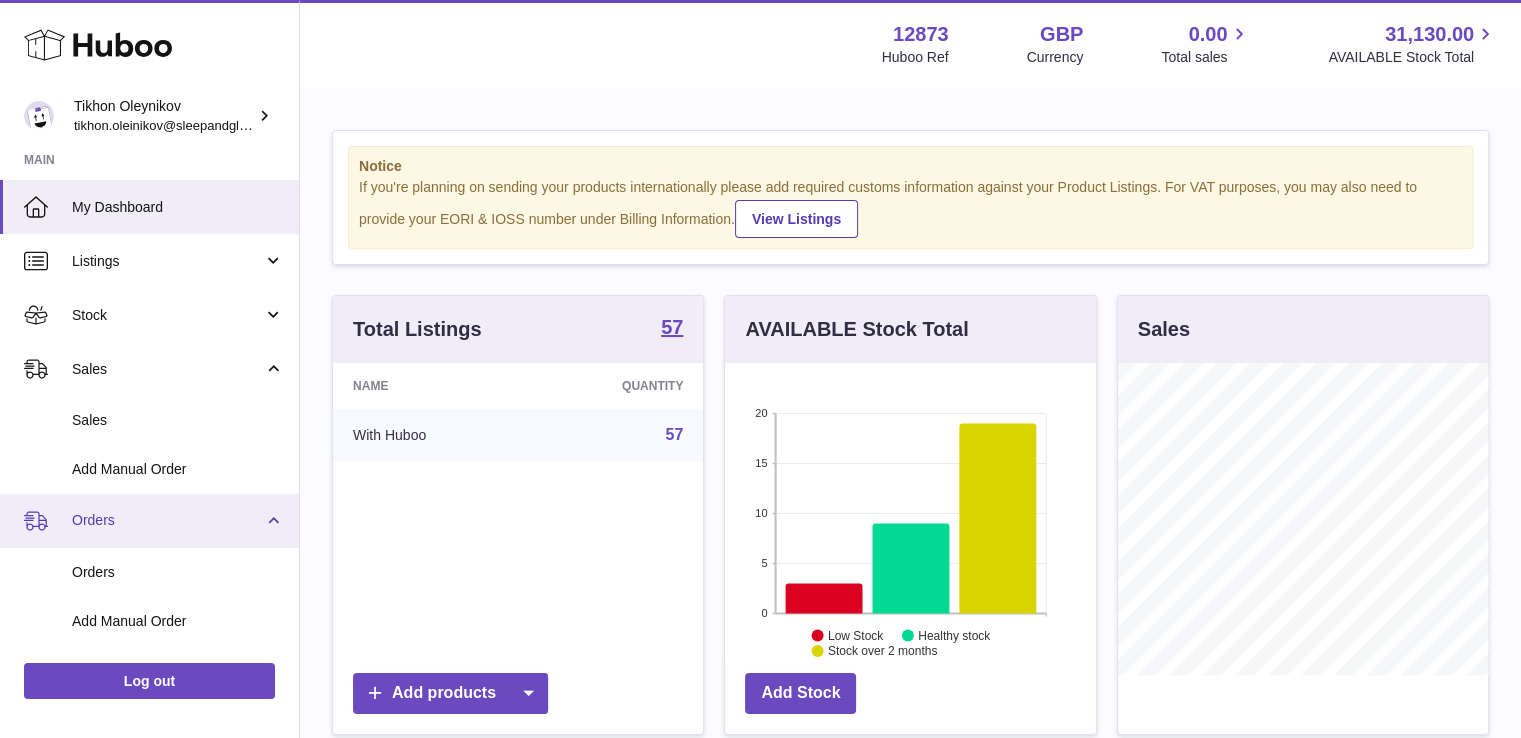 scroll, scrollTop: 100, scrollLeft: 0, axis: vertical 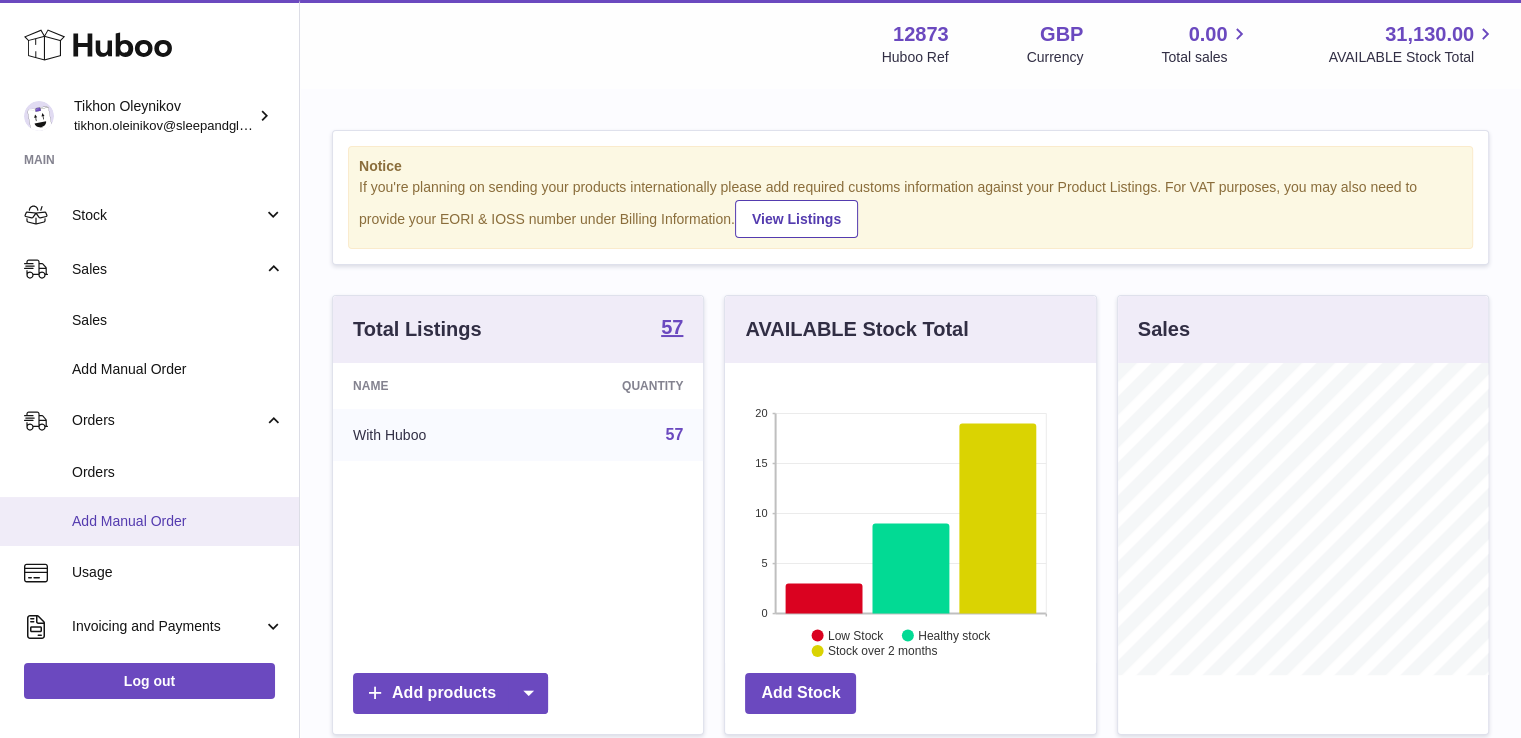 click on "Add Manual Order" at bounding box center [178, 521] 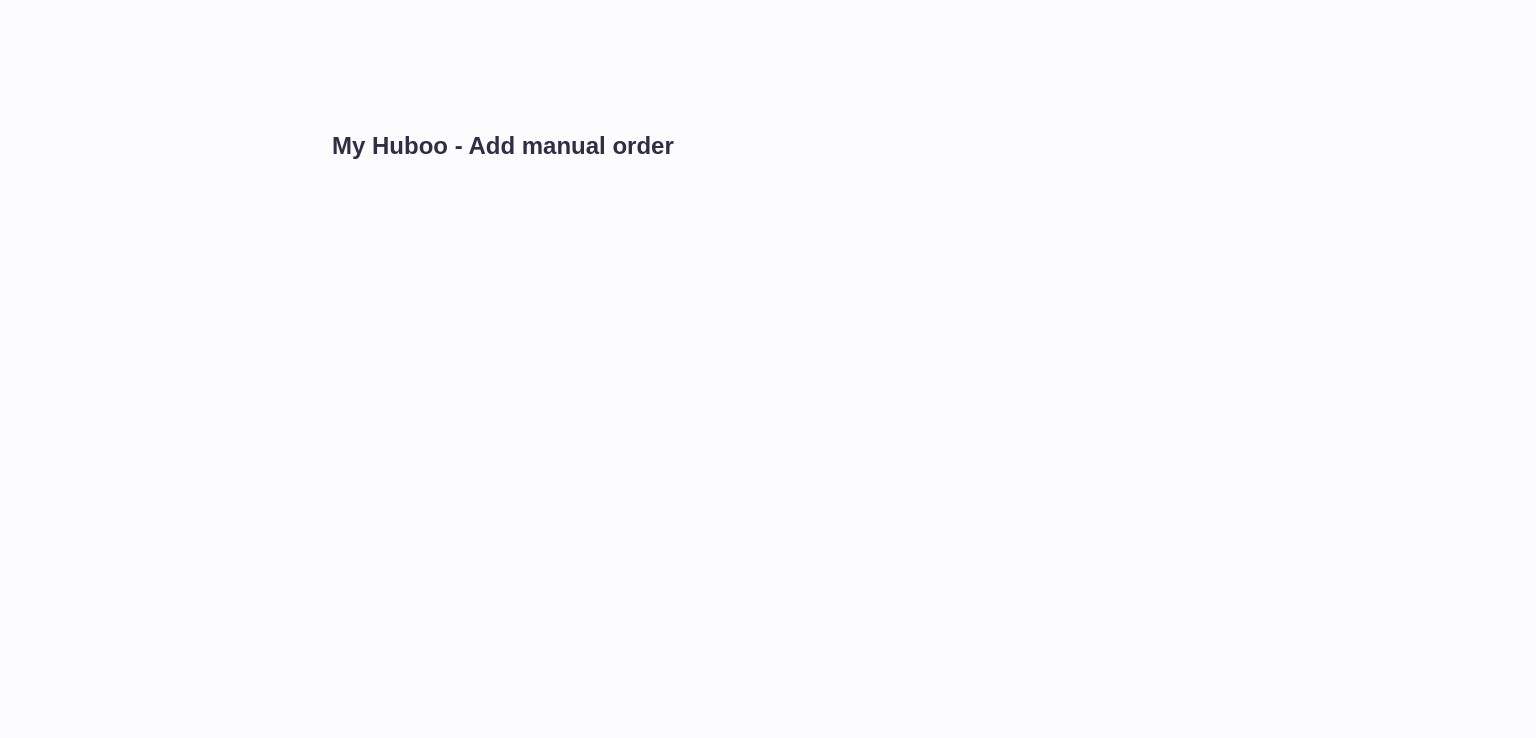 scroll, scrollTop: 0, scrollLeft: 0, axis: both 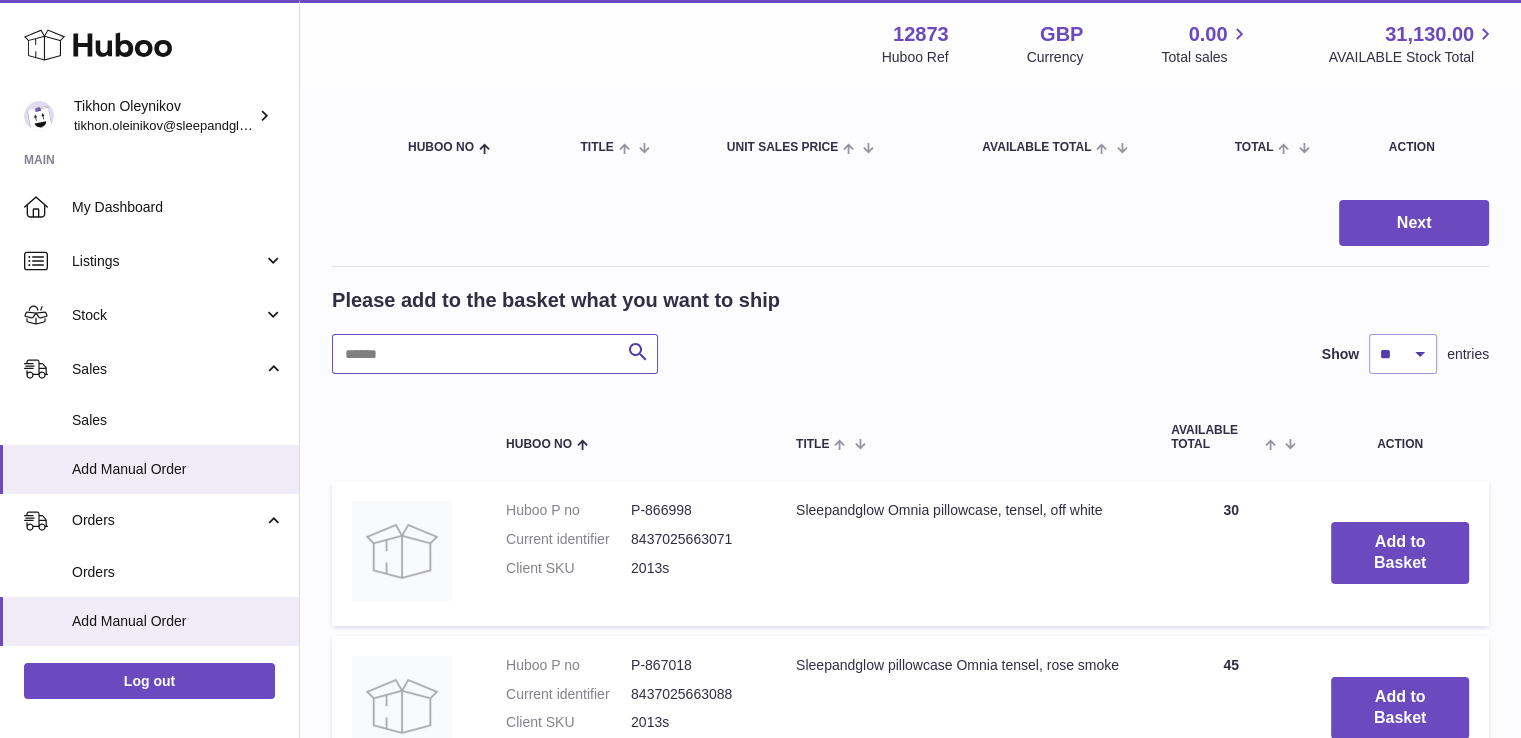 click at bounding box center [495, 354] 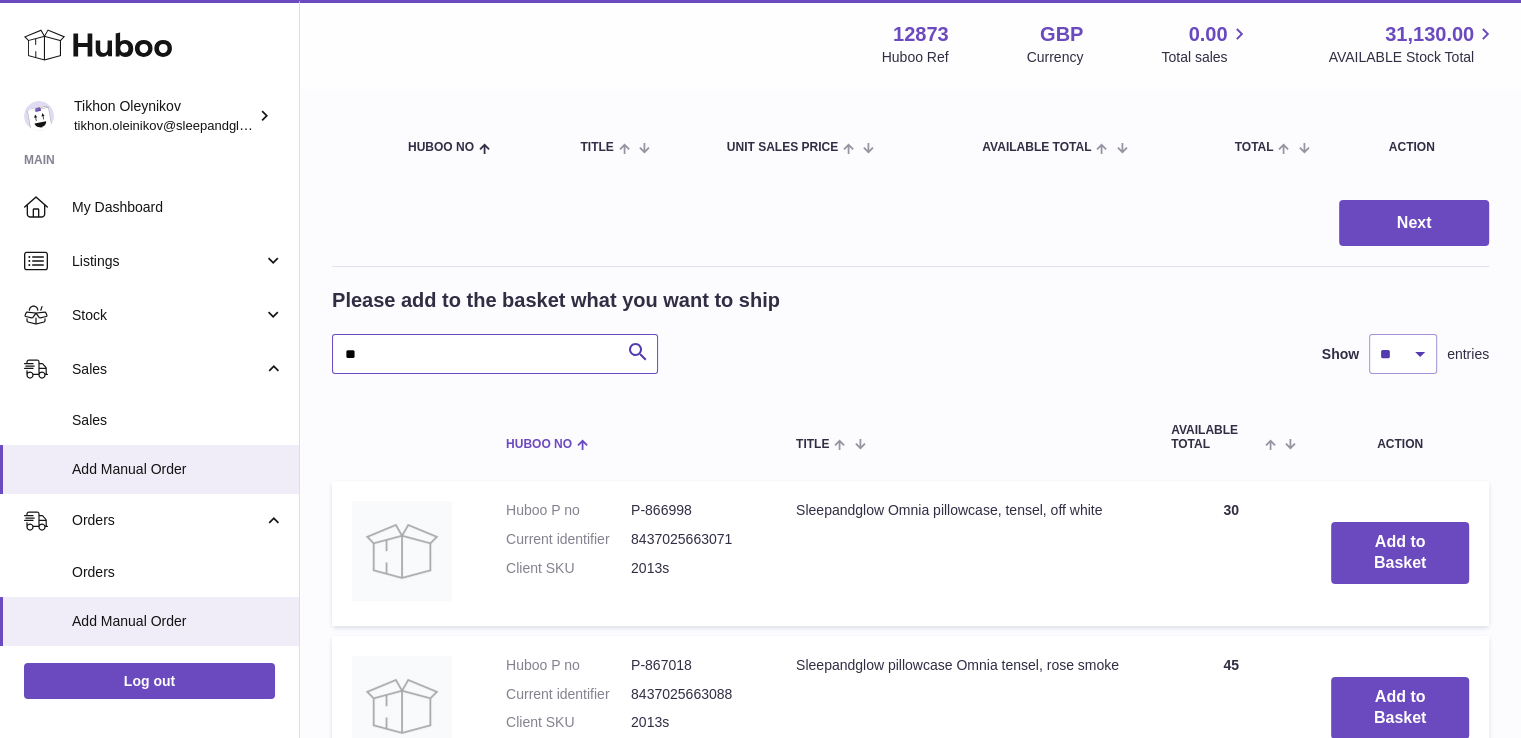 type on "*" 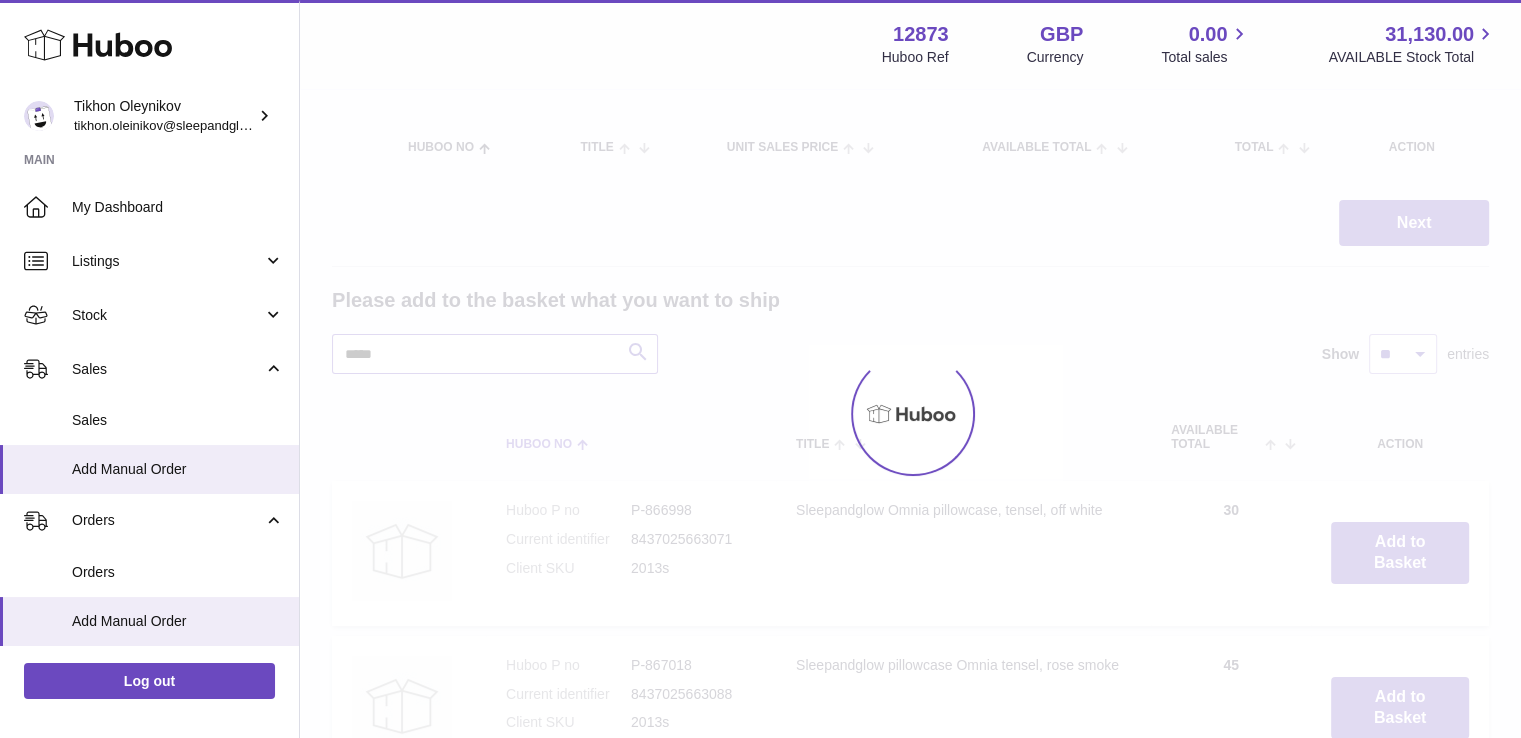 scroll, scrollTop: 130, scrollLeft: 0, axis: vertical 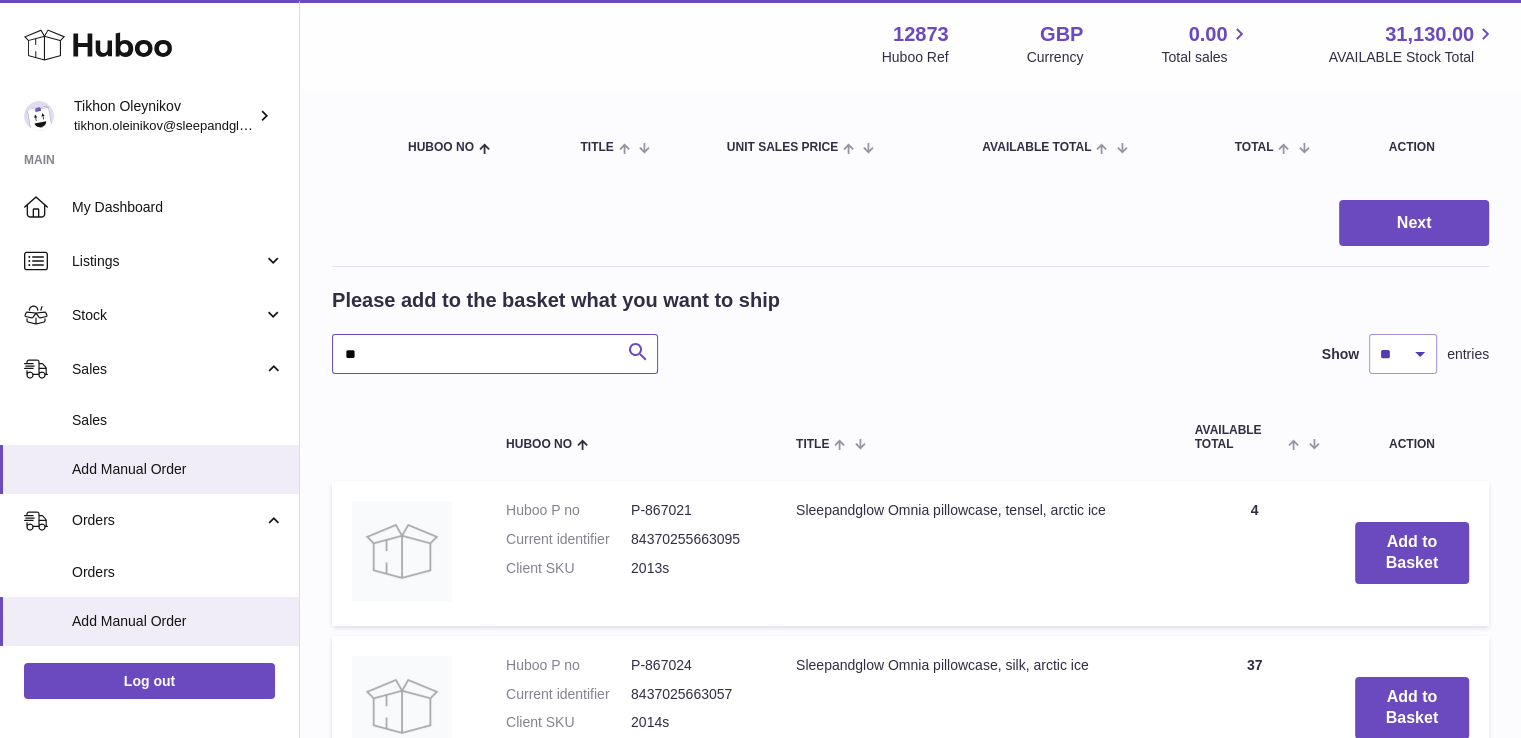 type on "*" 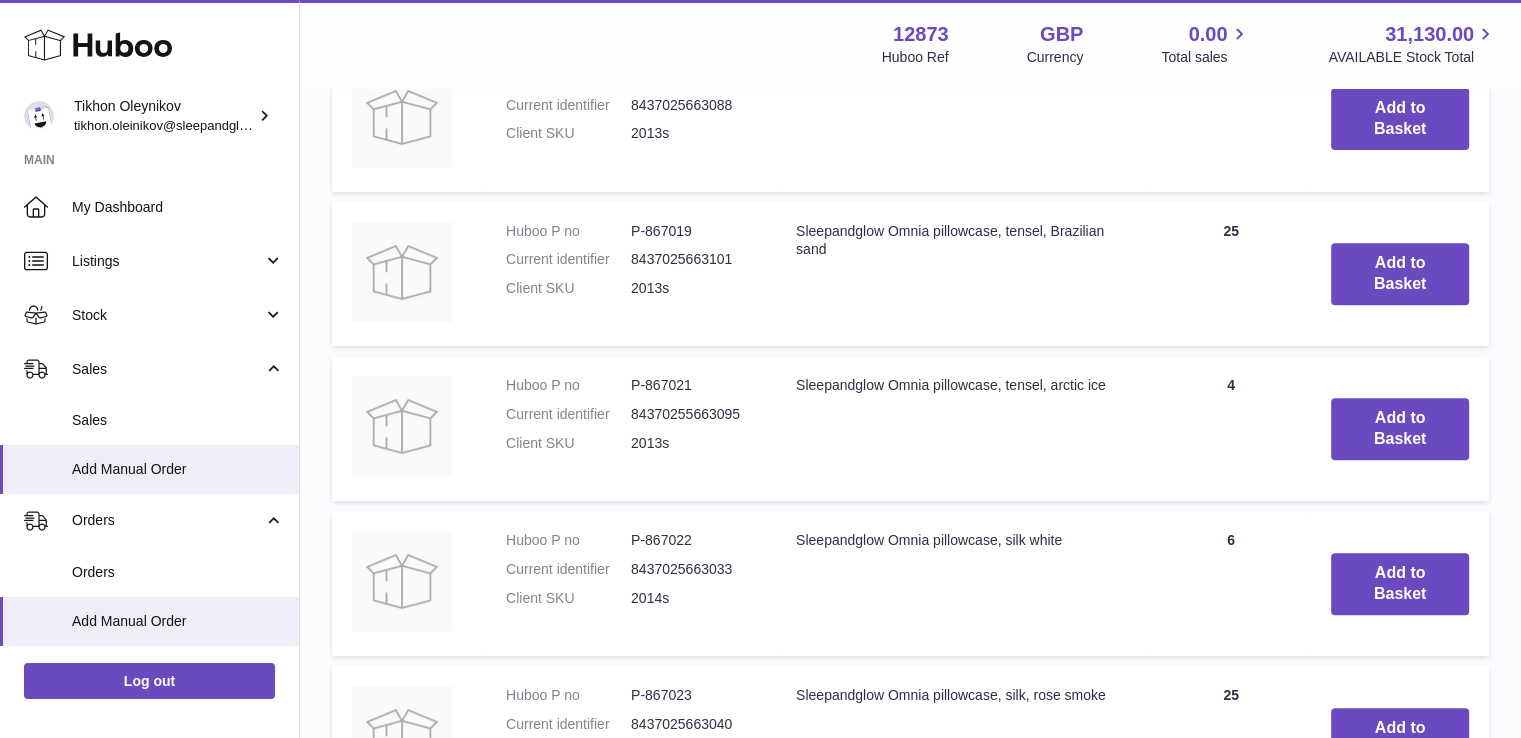scroll, scrollTop: 786, scrollLeft: 0, axis: vertical 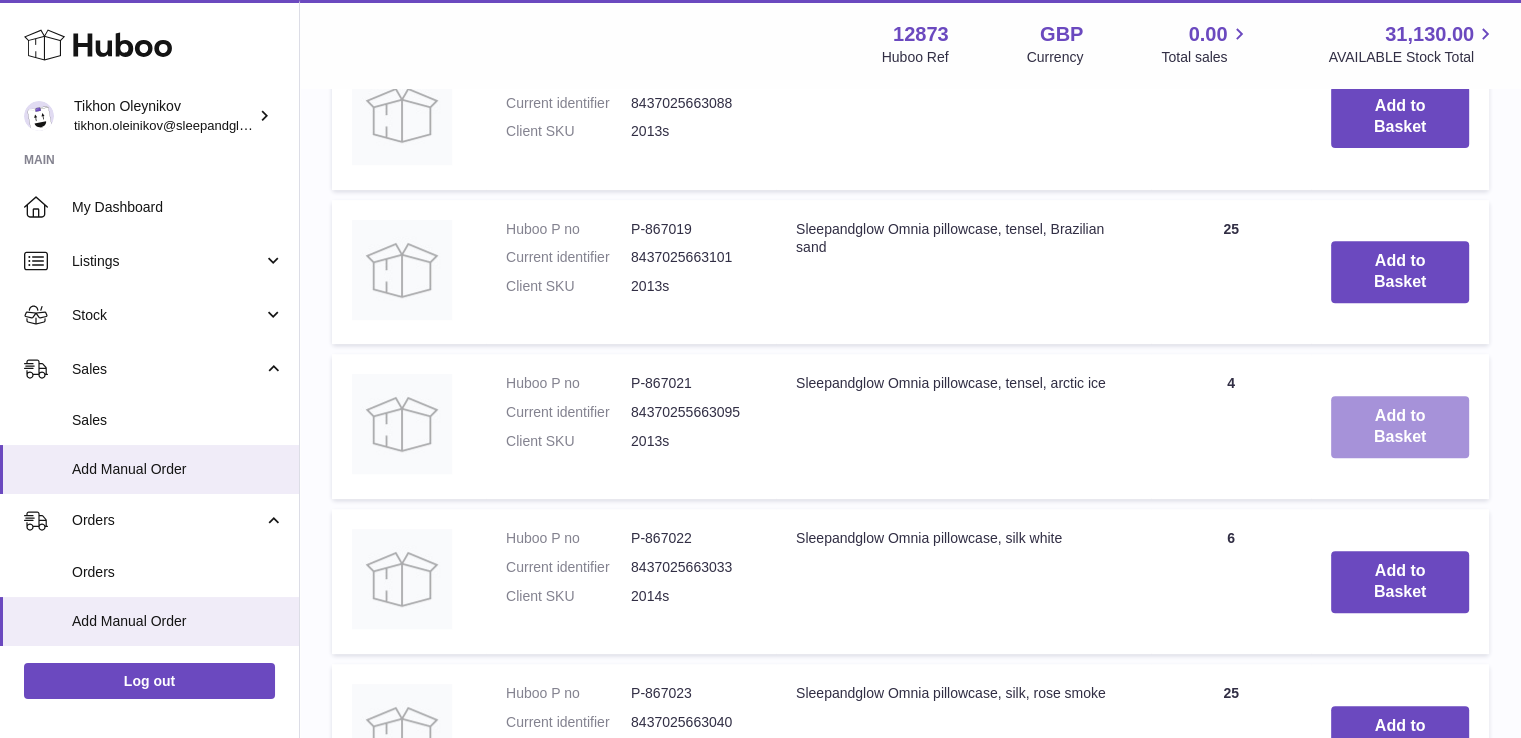 type on "**********" 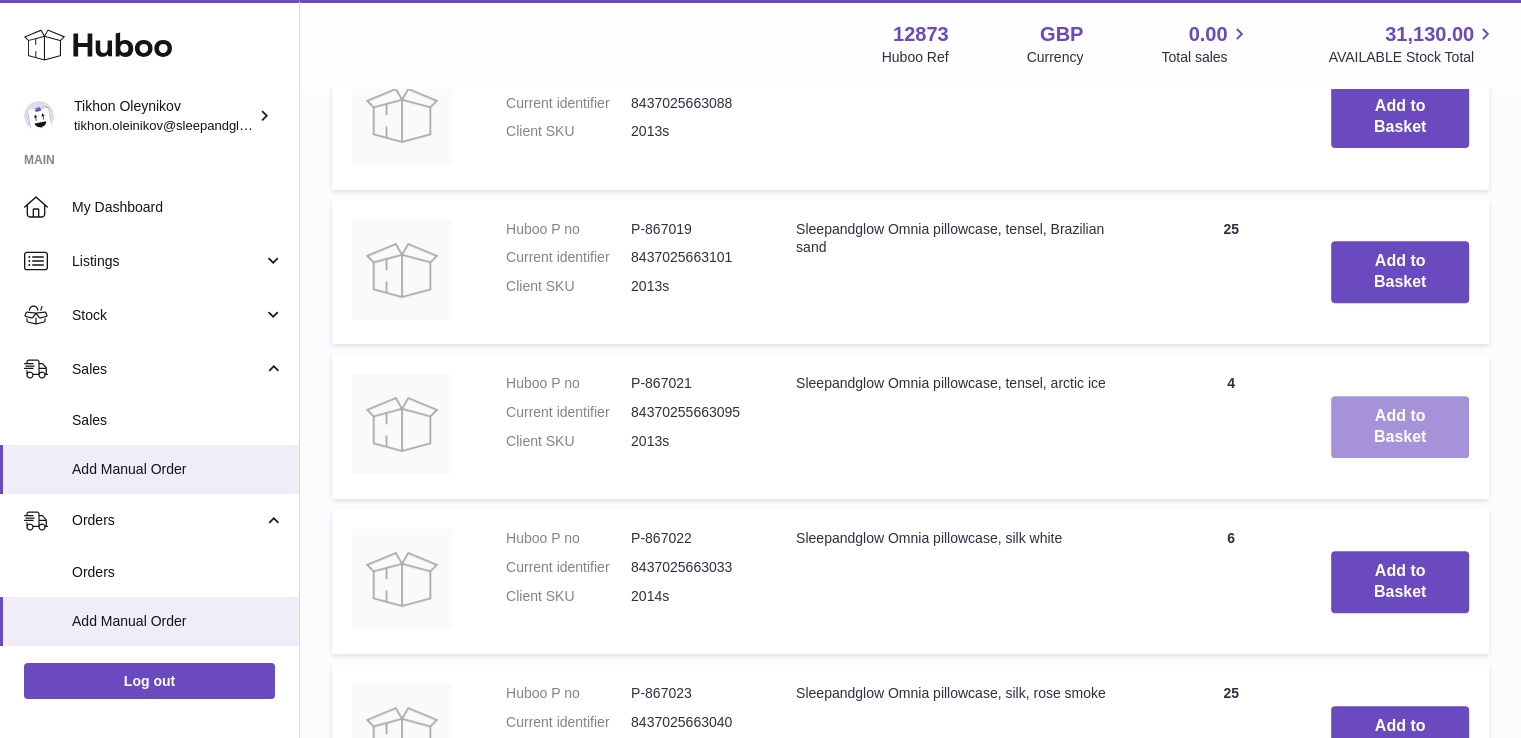 click on "Add to Basket" at bounding box center (1400, 427) 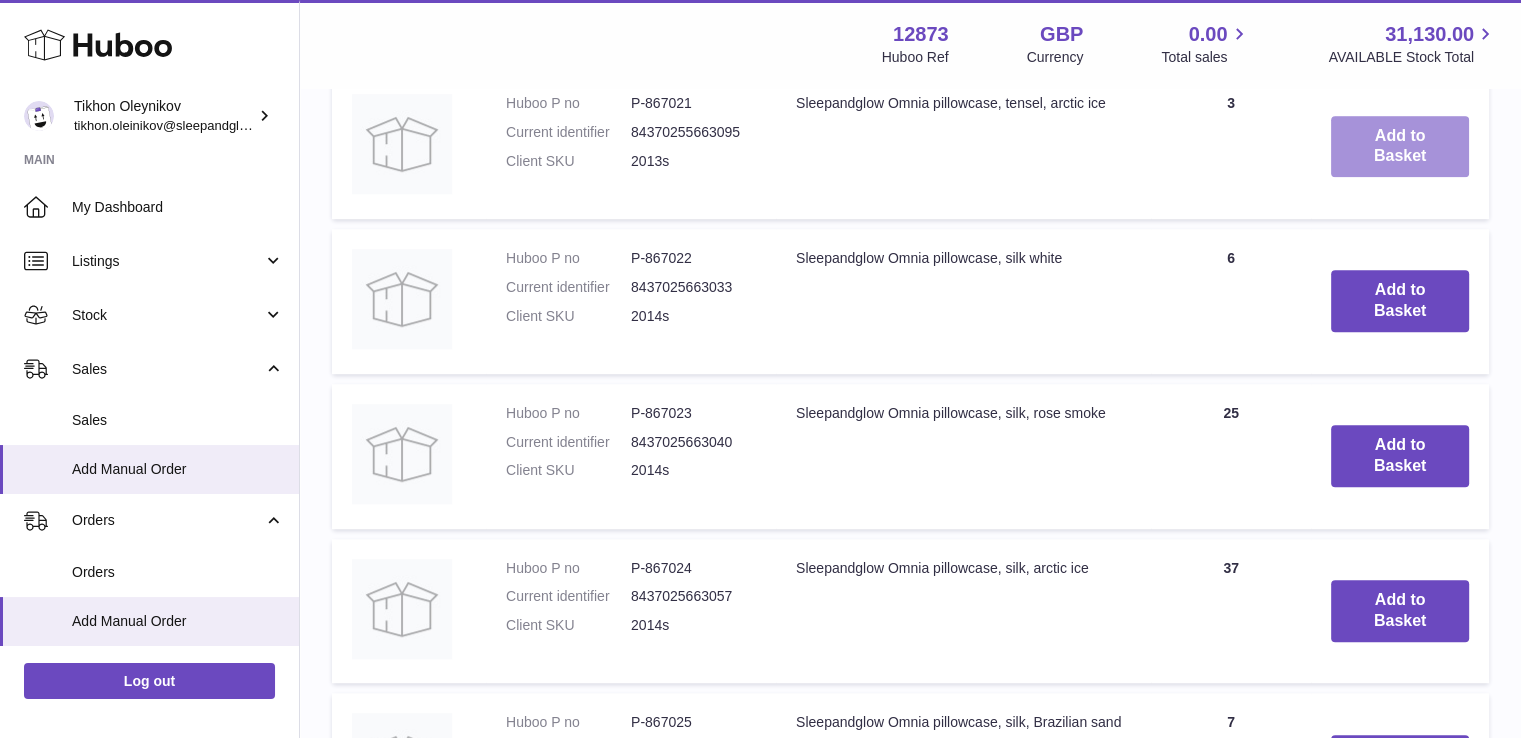 scroll, scrollTop: 1308, scrollLeft: 0, axis: vertical 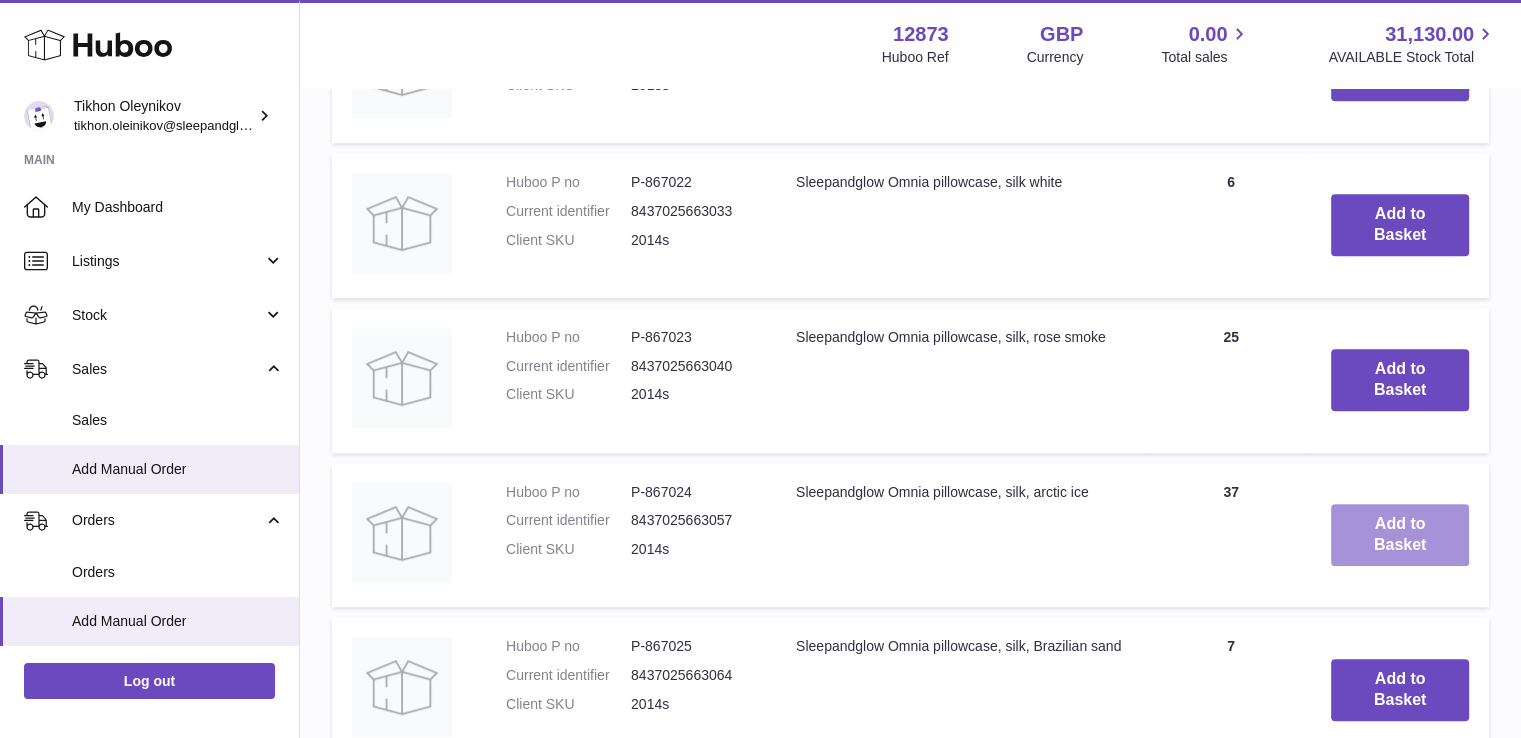 click on "Add to Basket" at bounding box center (1400, 535) 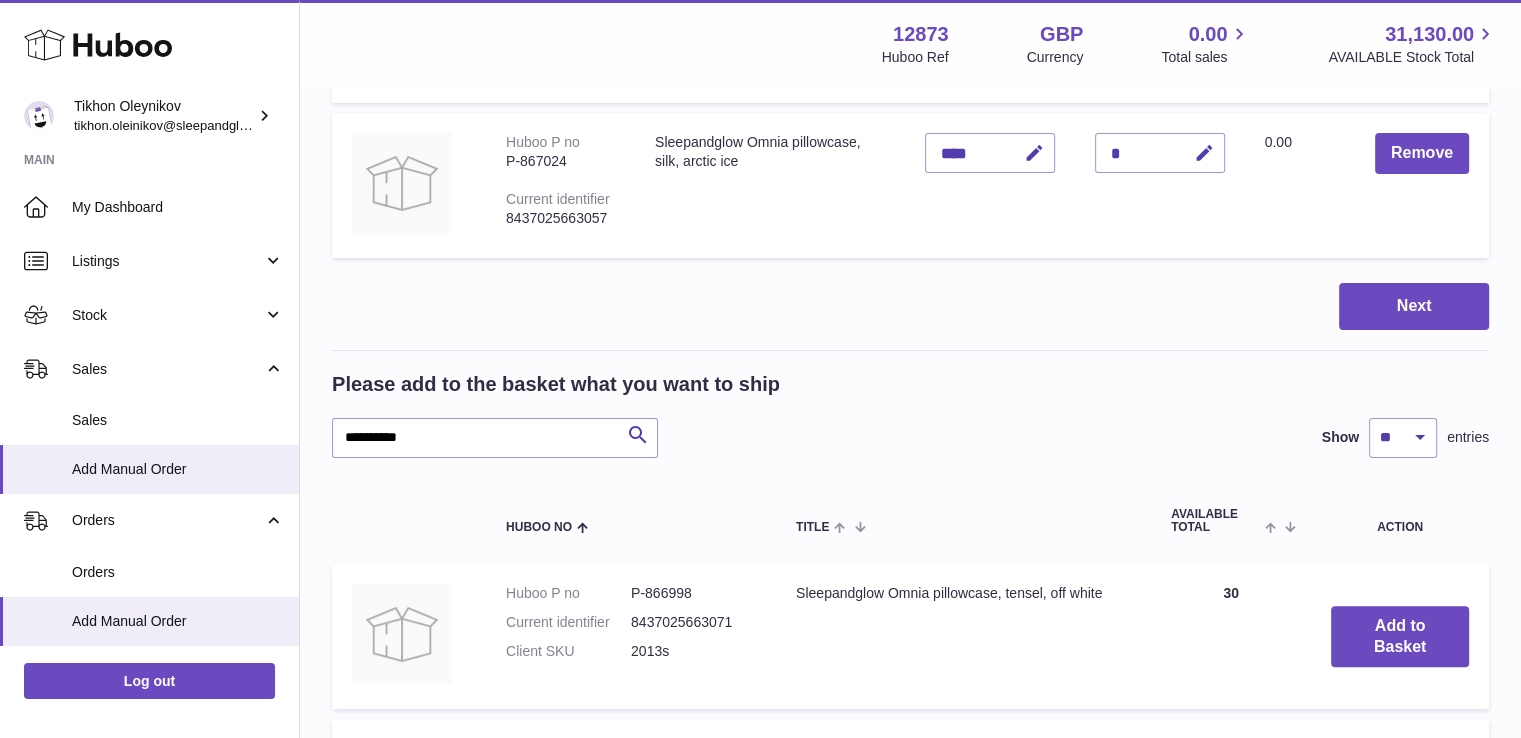 scroll, scrollTop: 0, scrollLeft: 0, axis: both 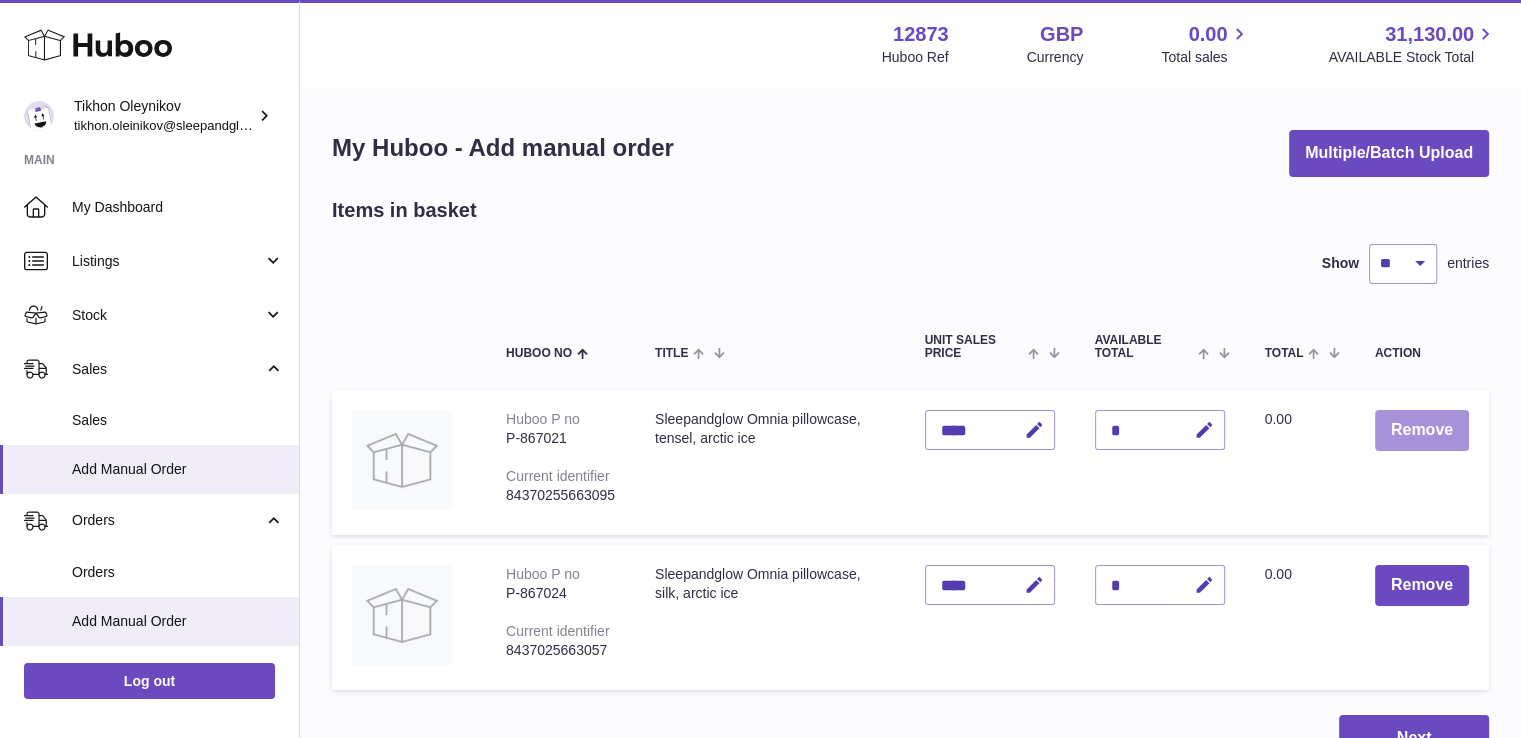 click on "Remove" at bounding box center (1422, 430) 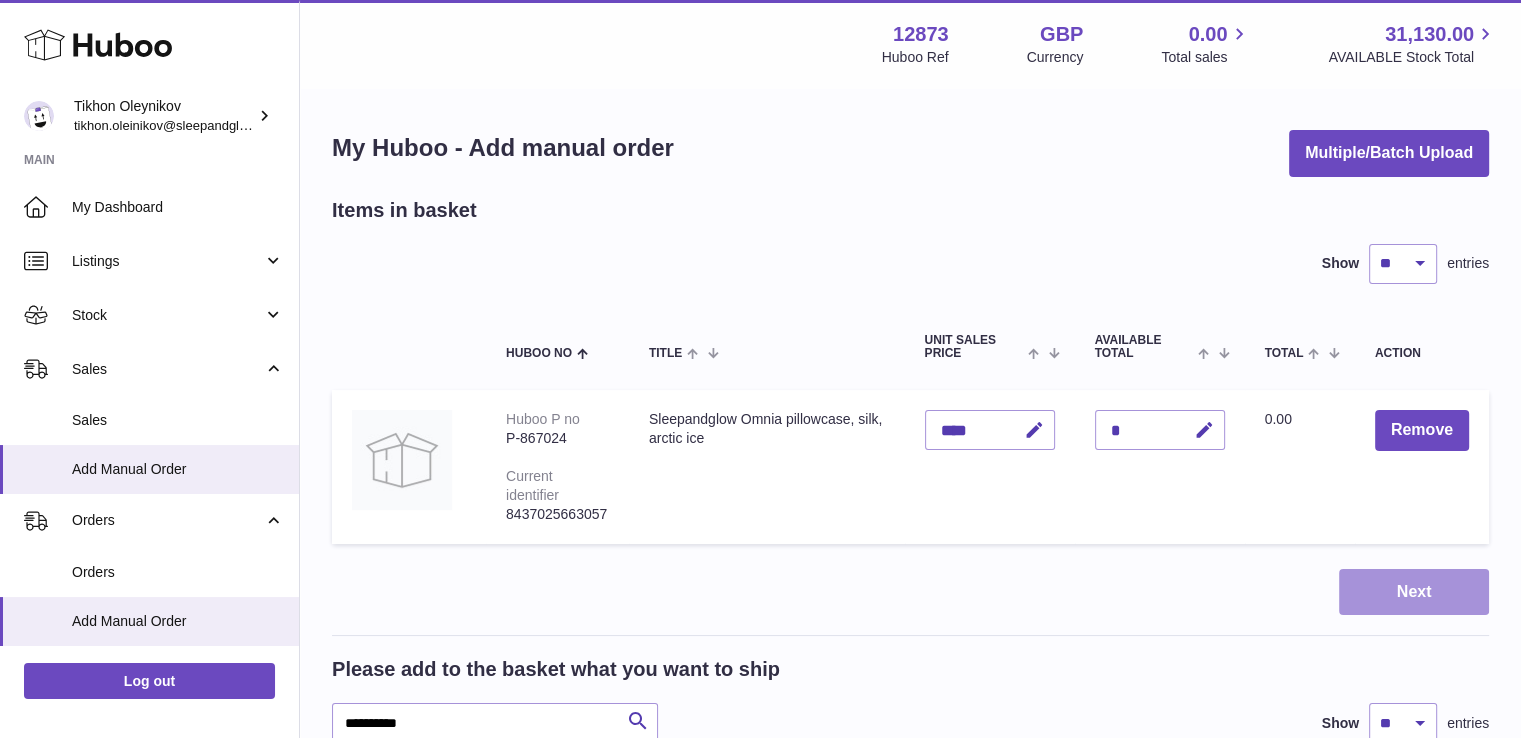 click on "Next" at bounding box center (1414, 592) 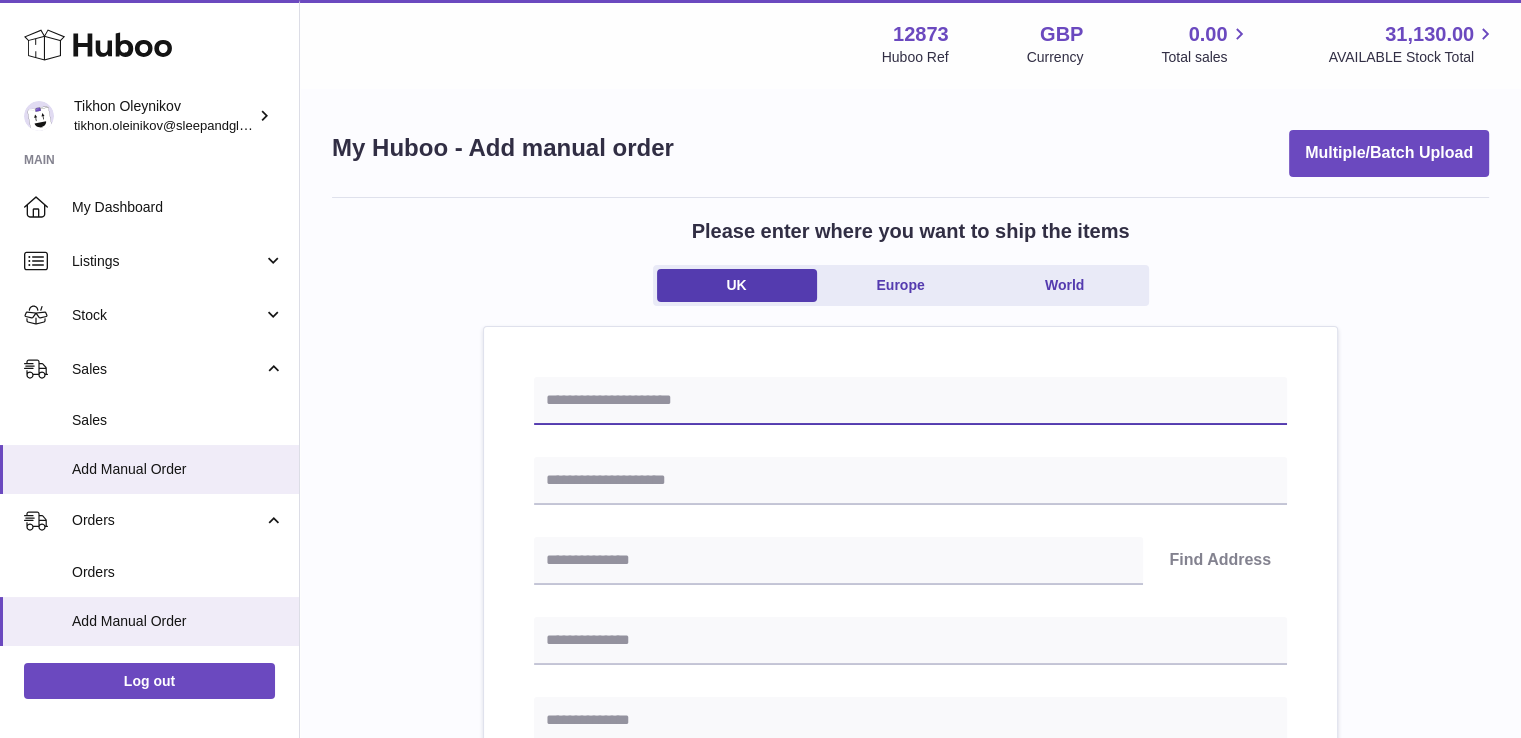 click at bounding box center [910, 401] 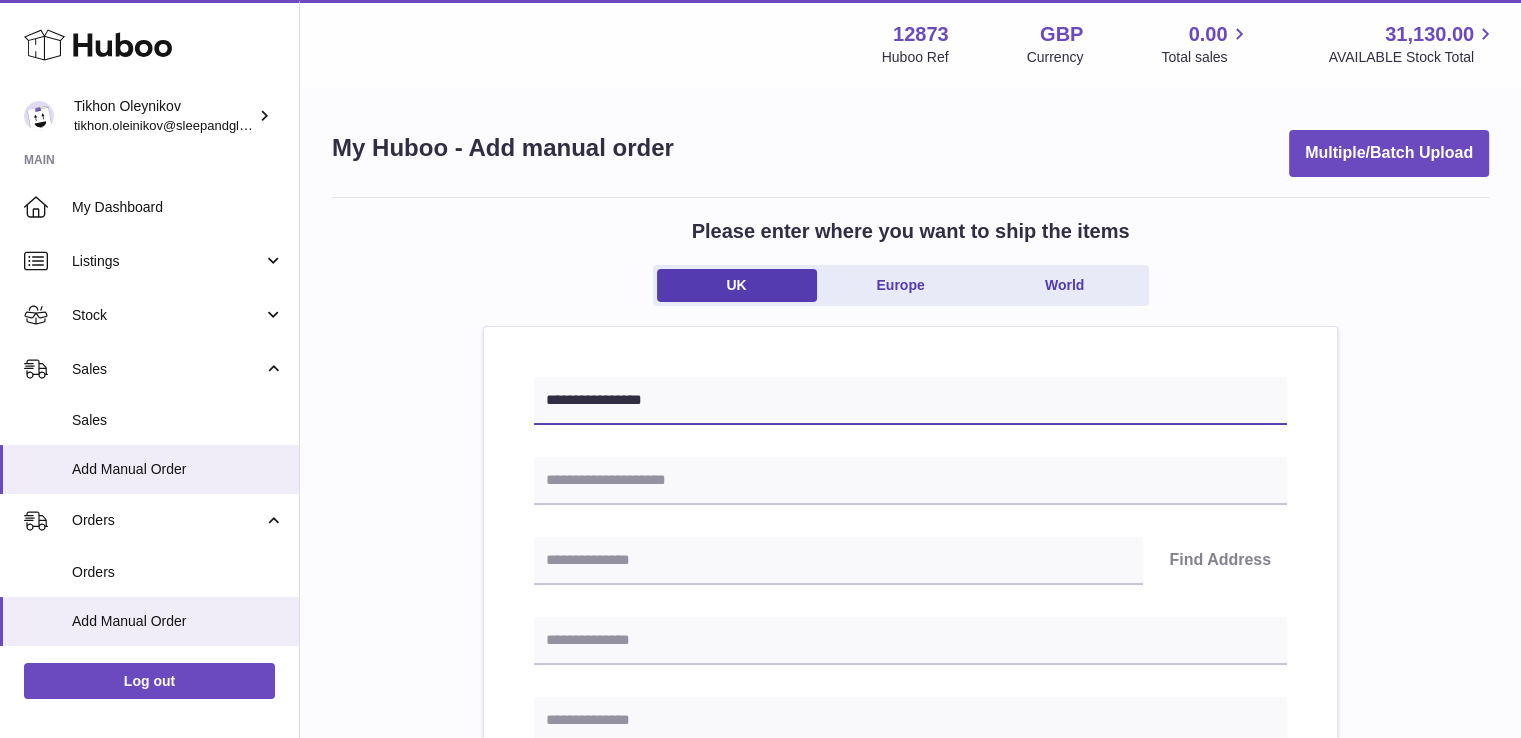 click on "**********" at bounding box center (910, 401) 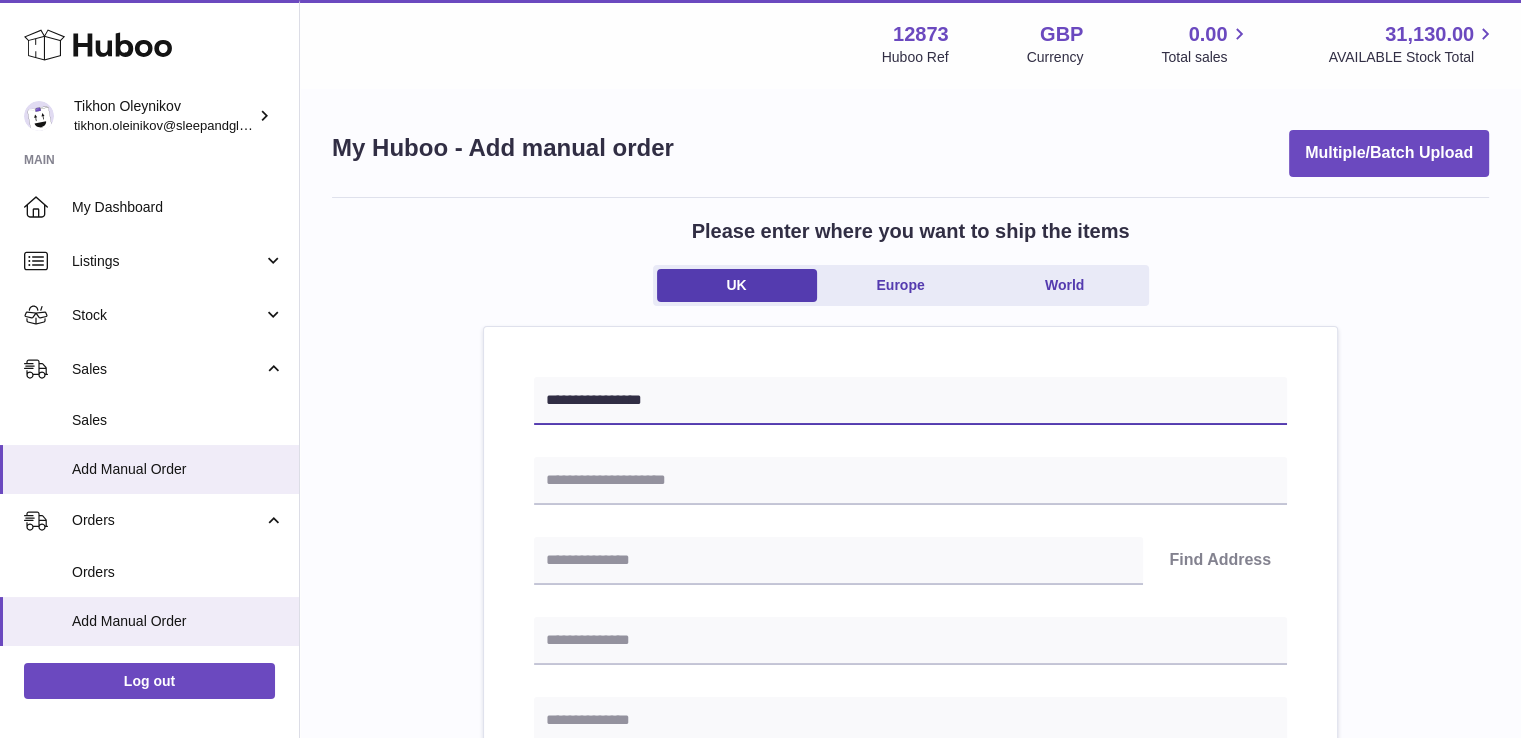 type on "**********" 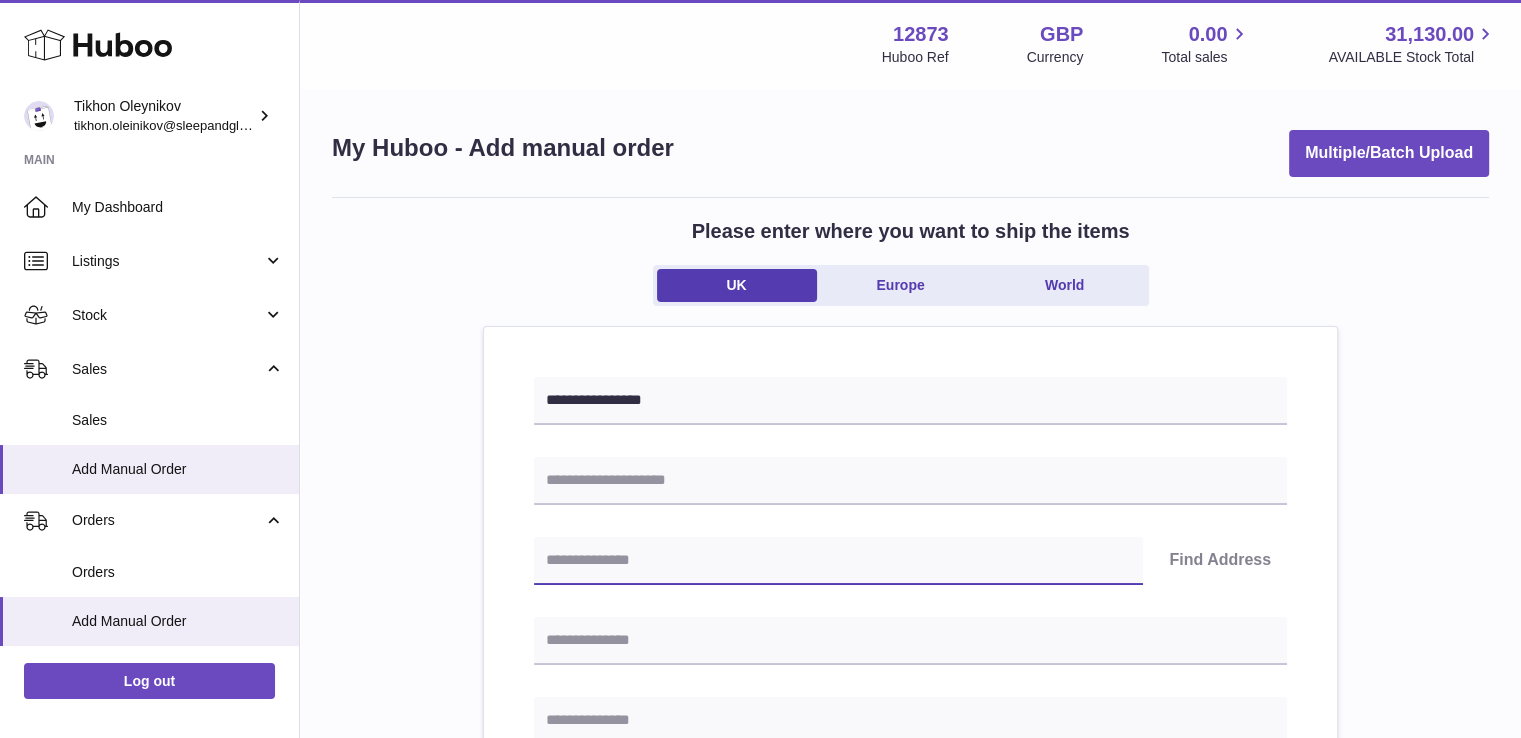 paste on "********" 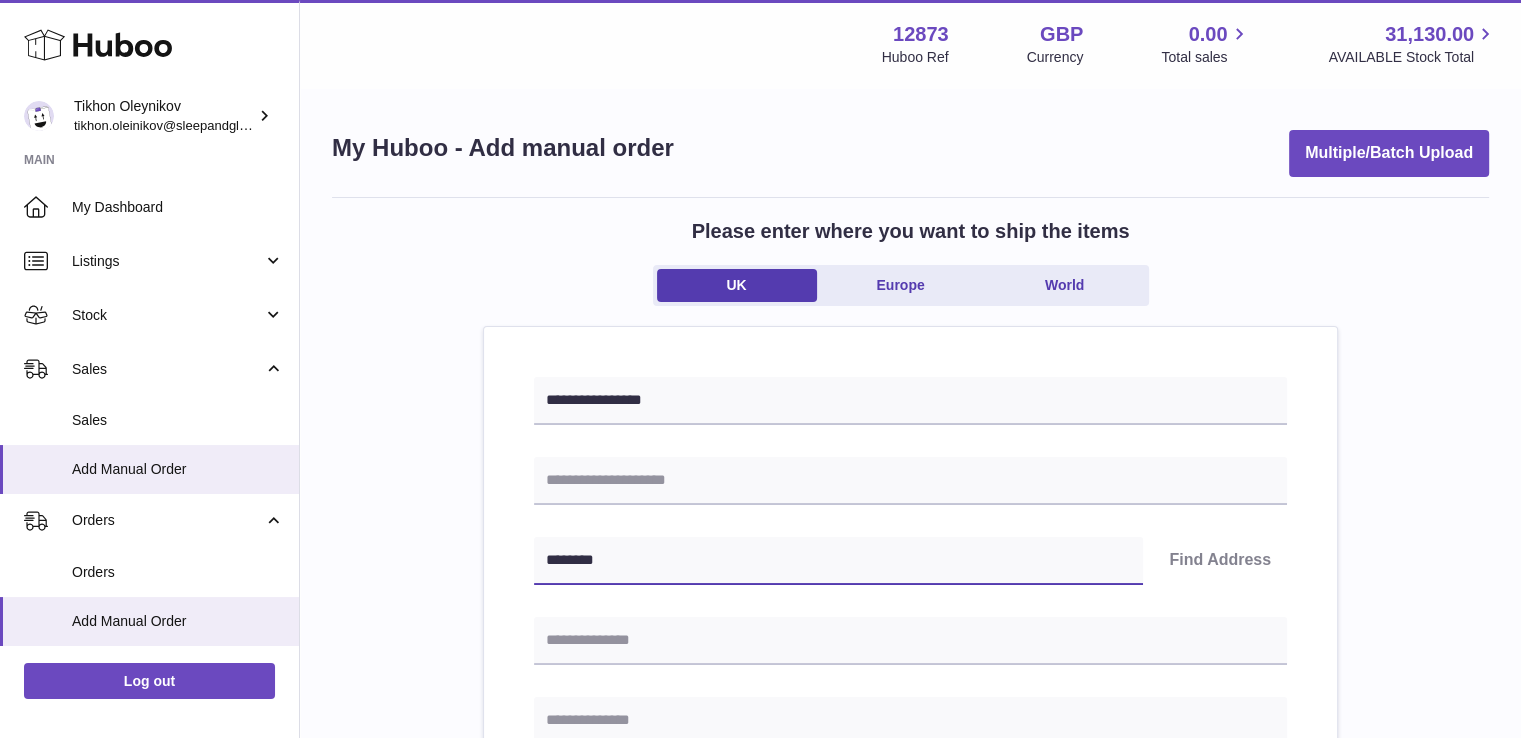 click on "********" at bounding box center [838, 561] 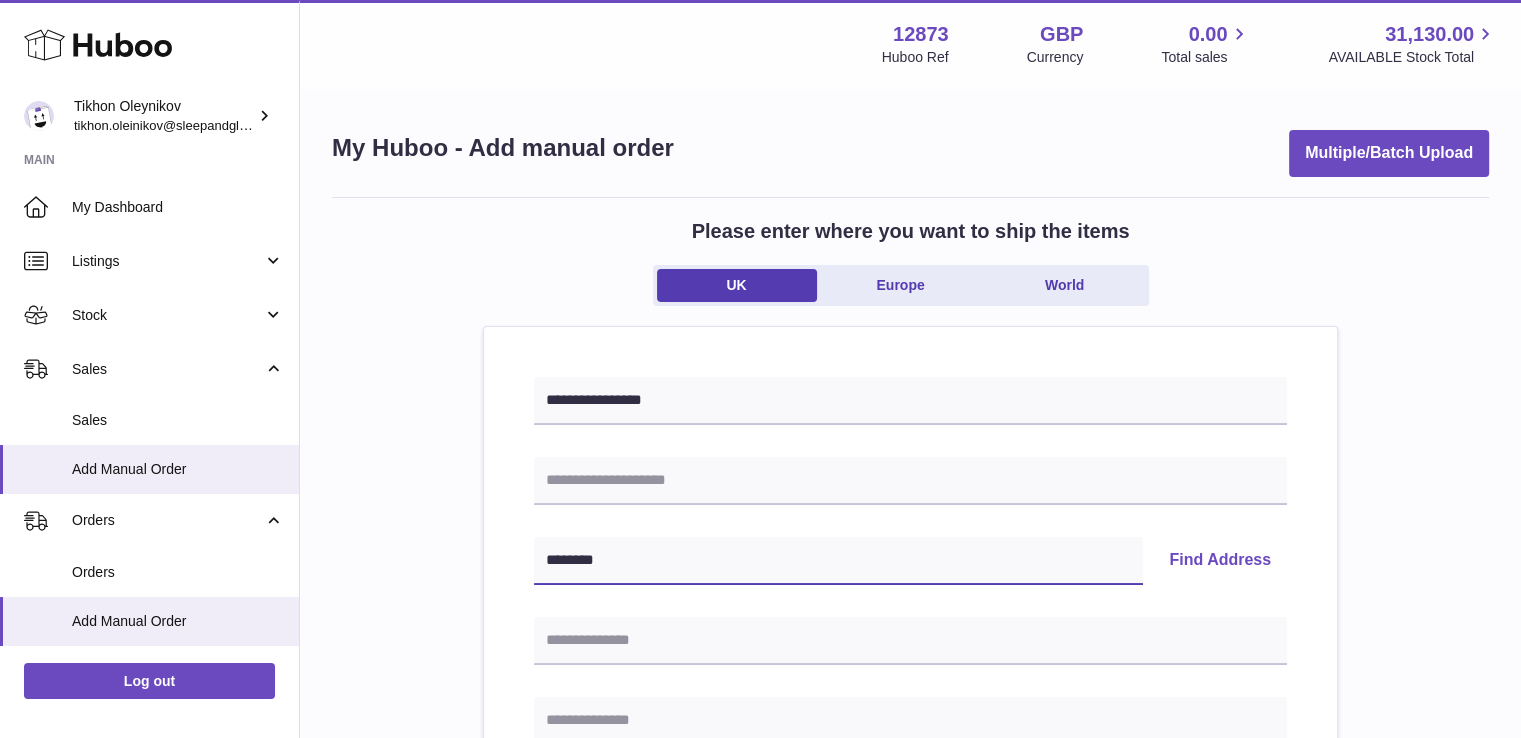 type on "********" 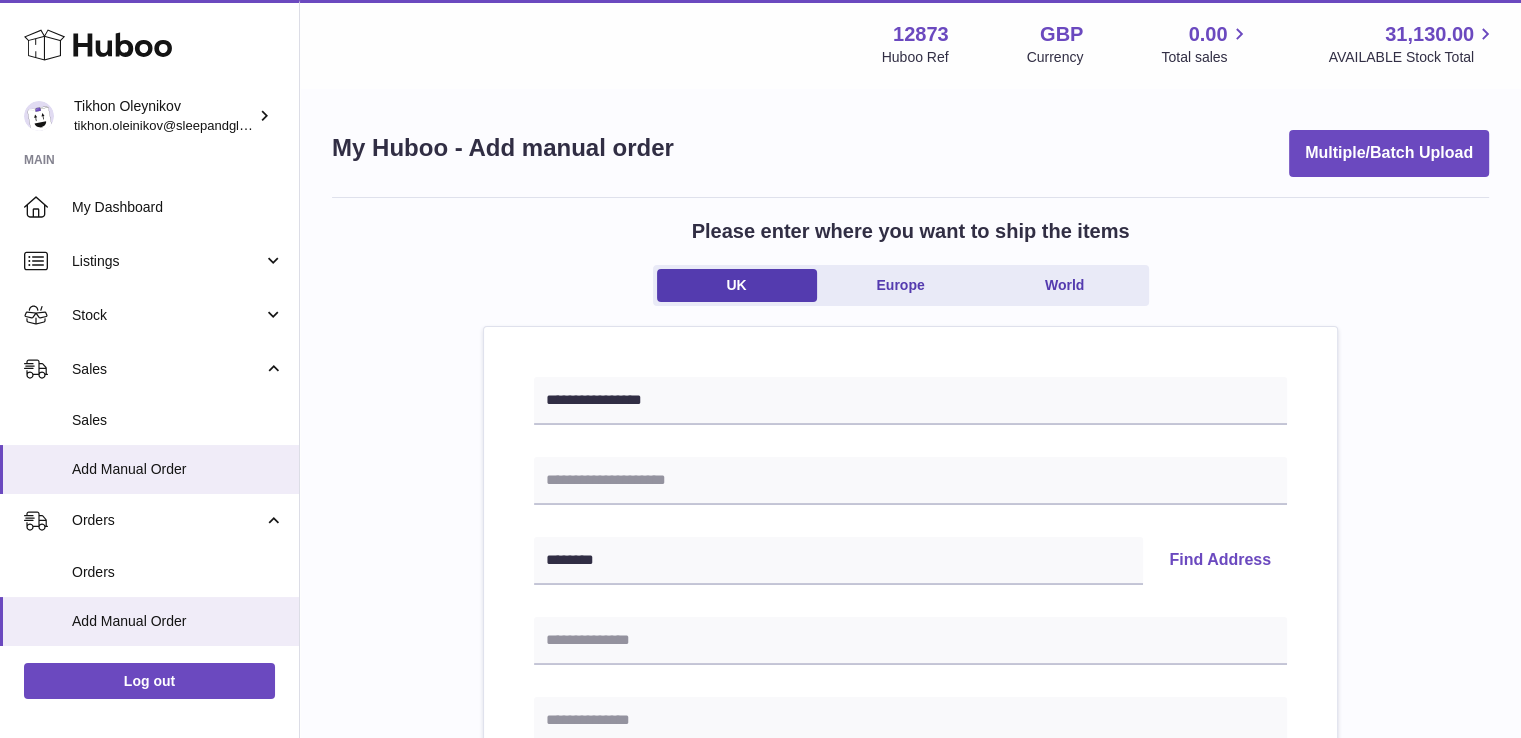 click on "Find Address" at bounding box center (1220, 561) 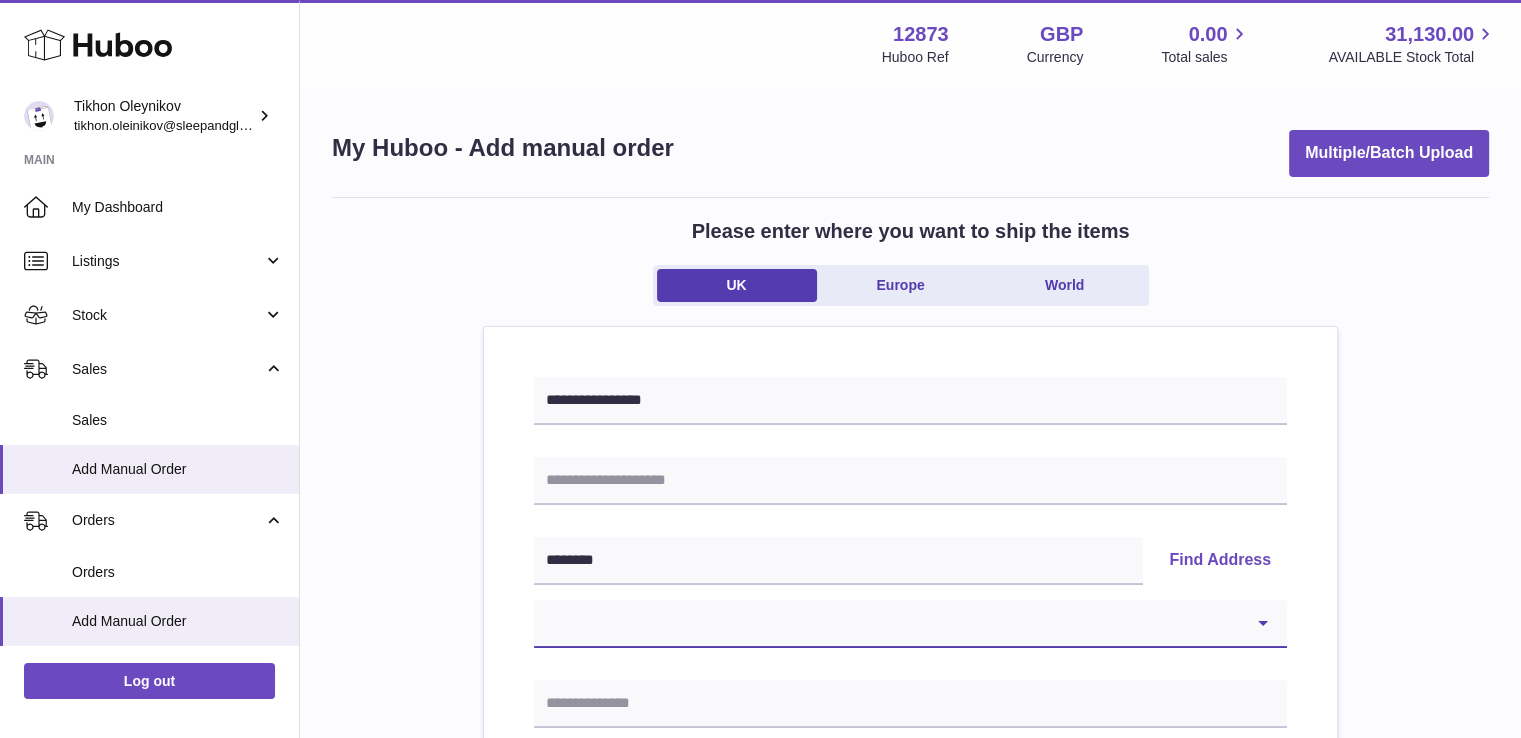 click on "**********" at bounding box center (910, 624) 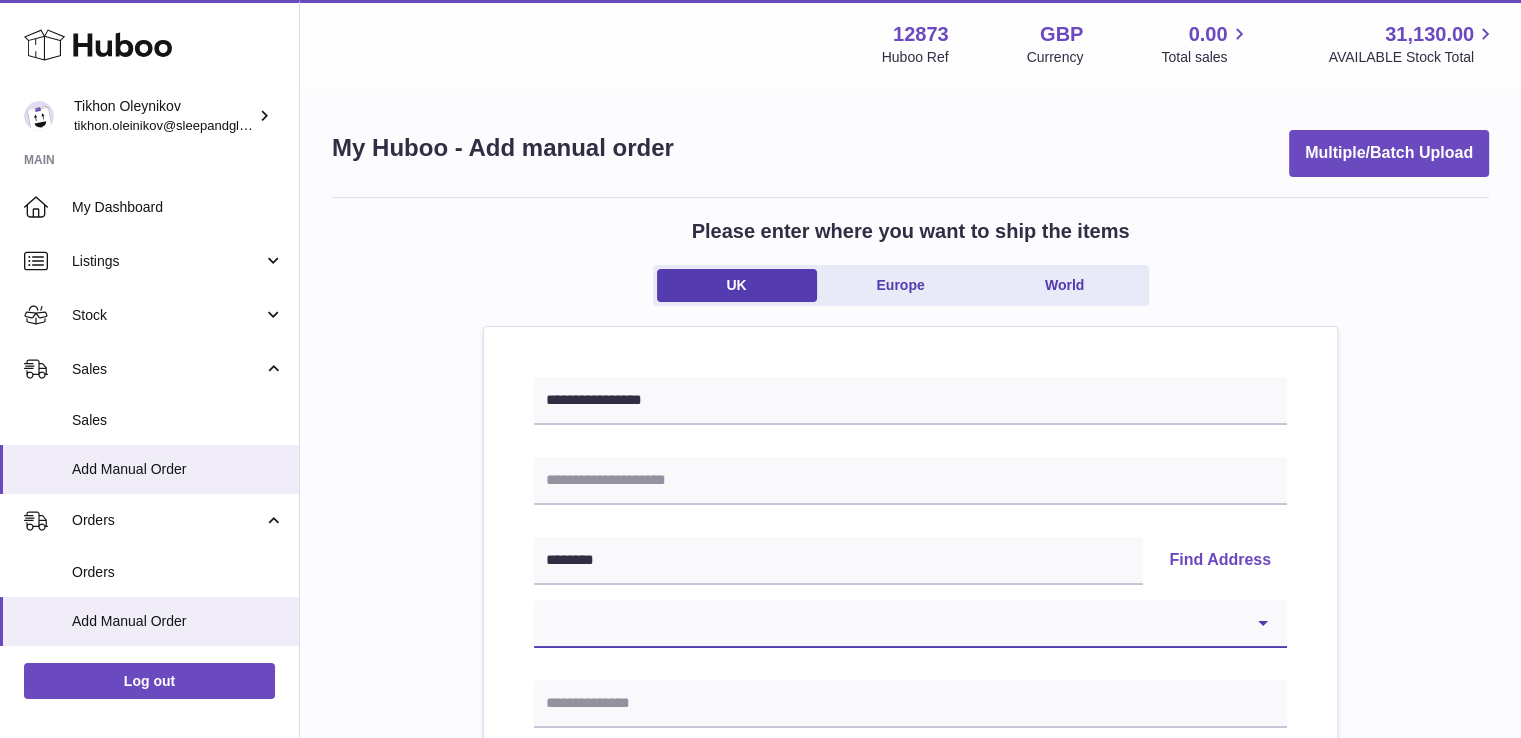 select on "*" 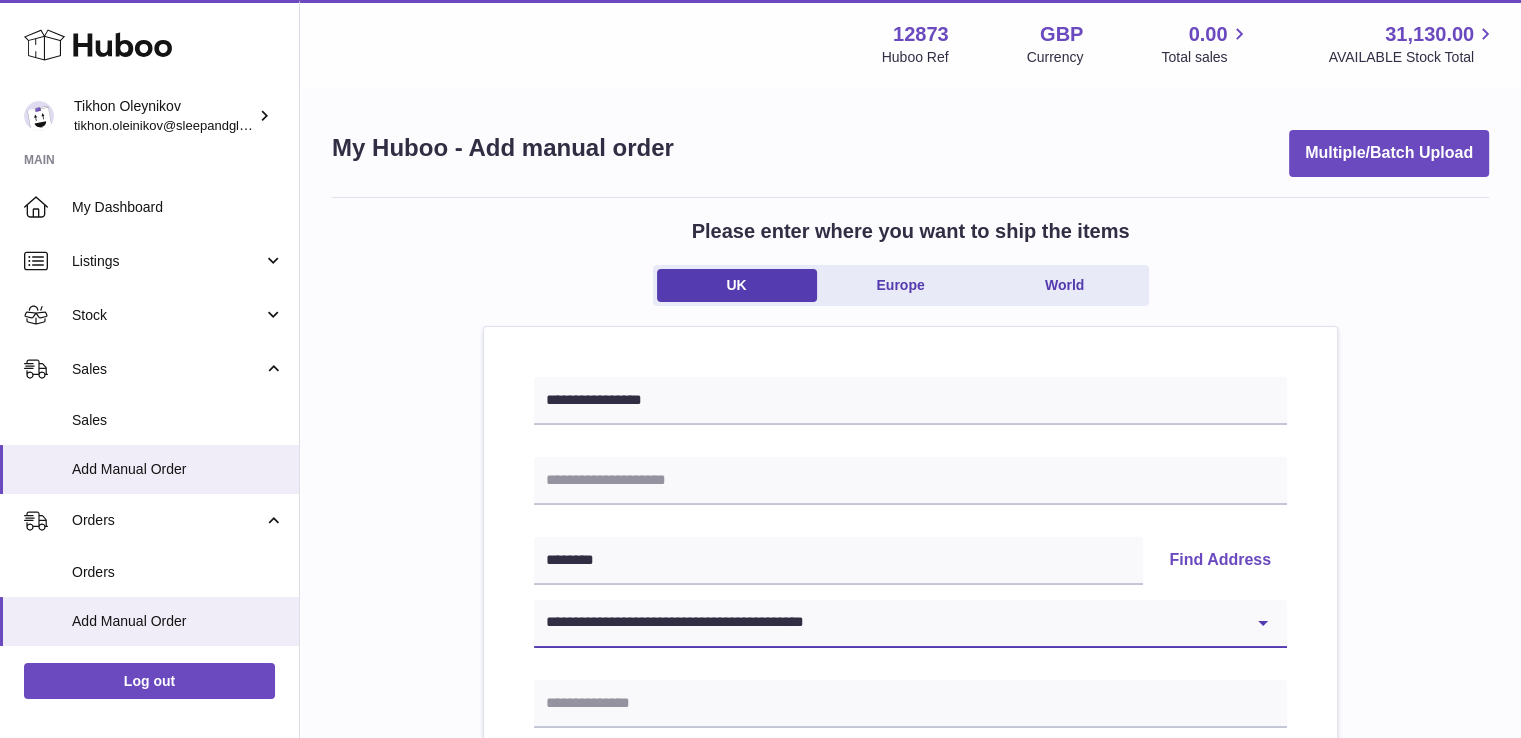 click on "**********" at bounding box center [910, 624] 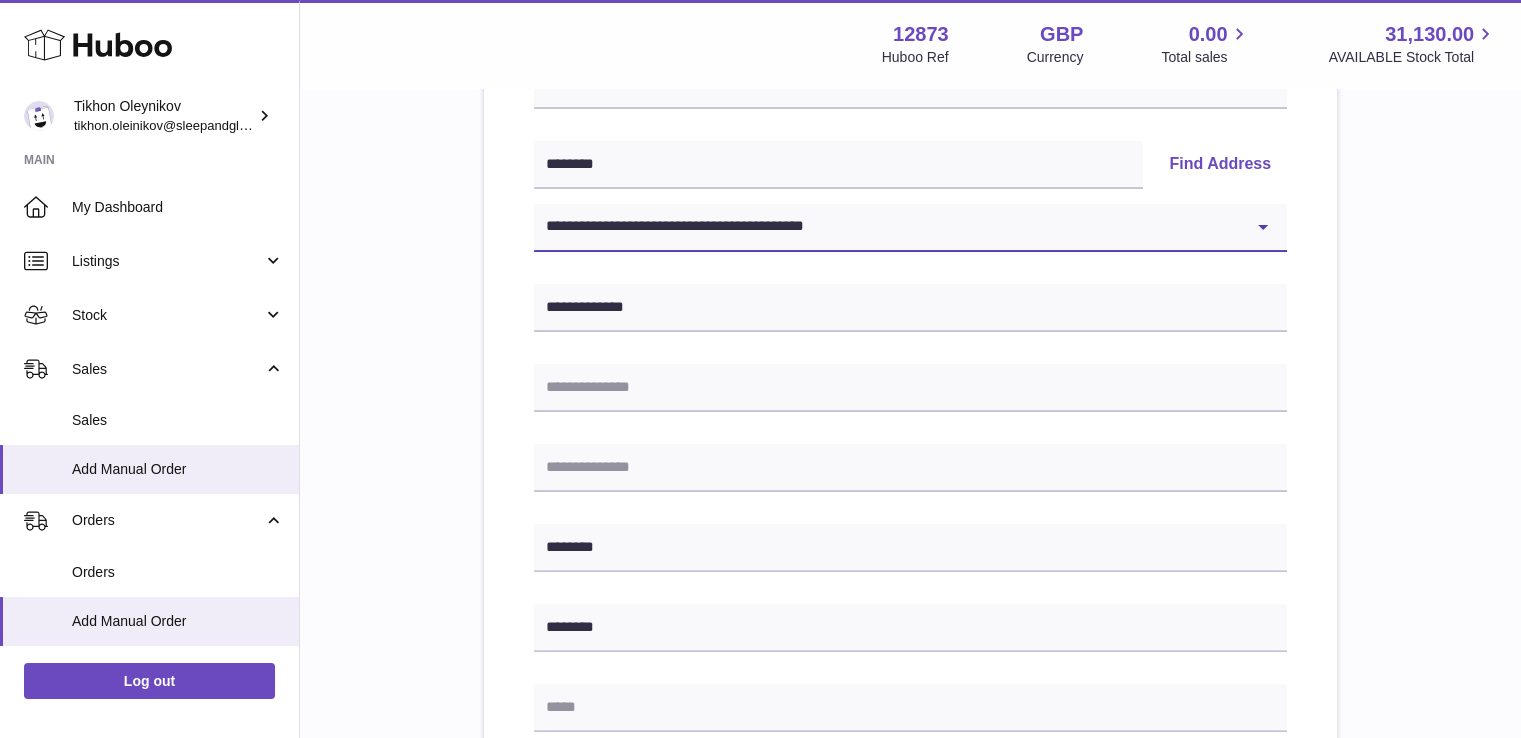 scroll, scrollTop: 395, scrollLeft: 0, axis: vertical 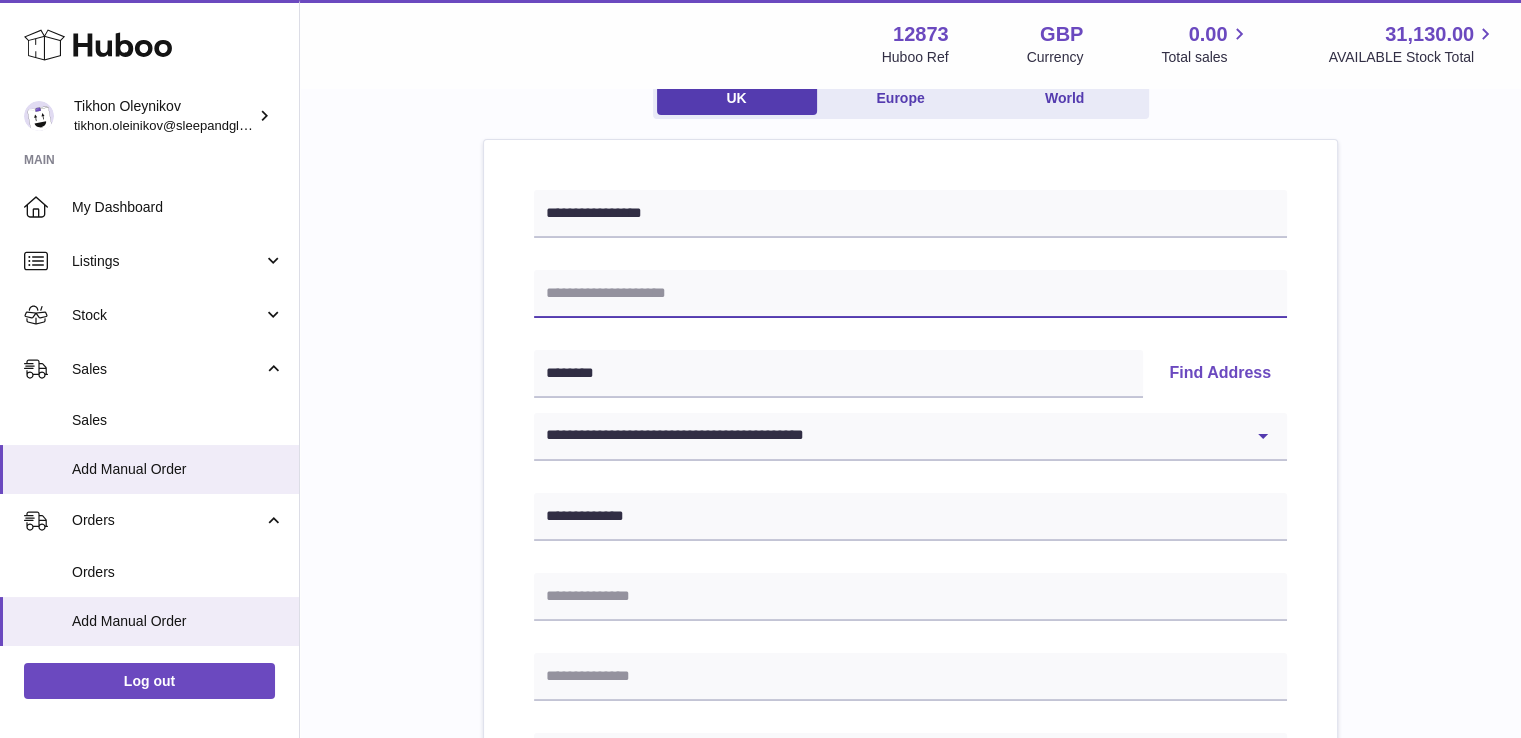paste on "**********" 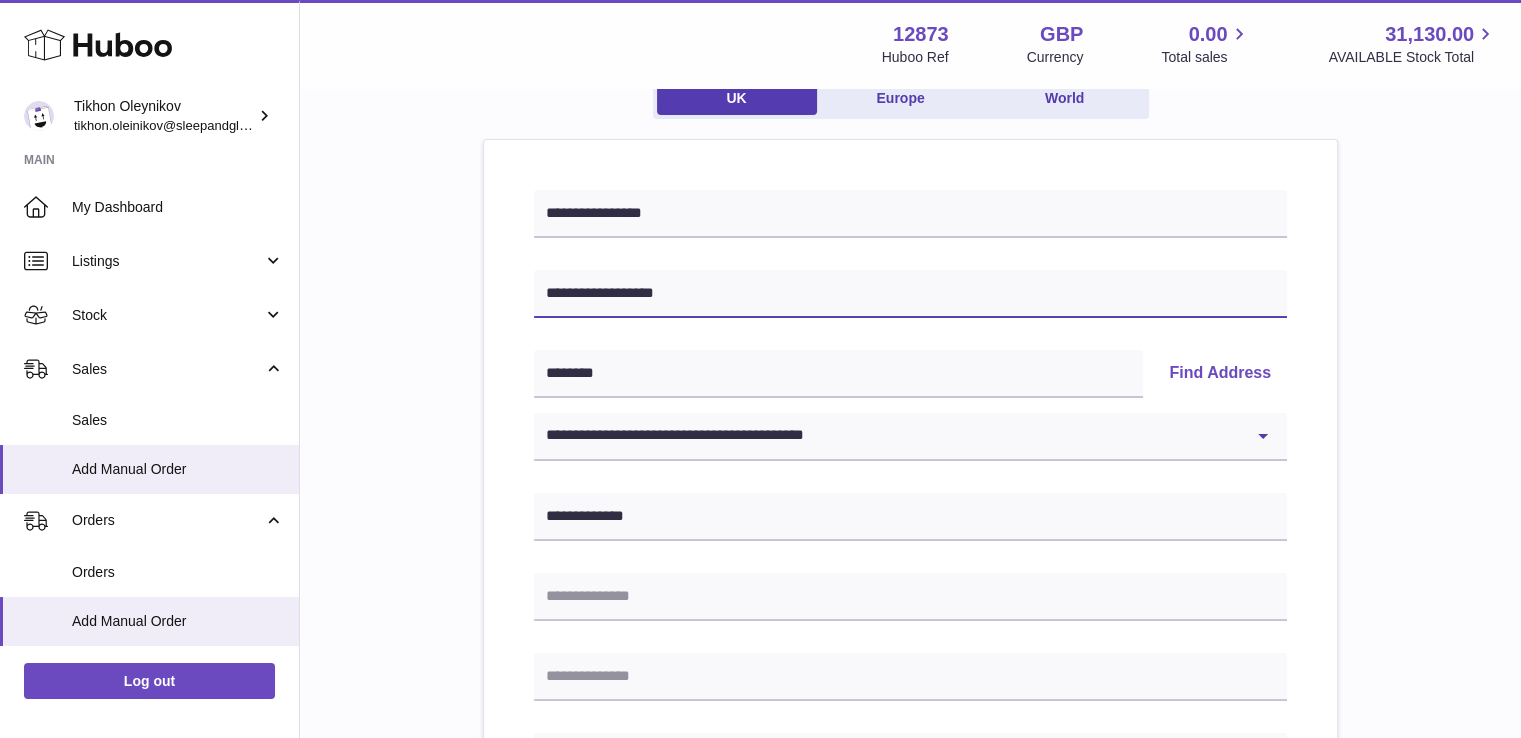 click on "**********" at bounding box center [910, 294] 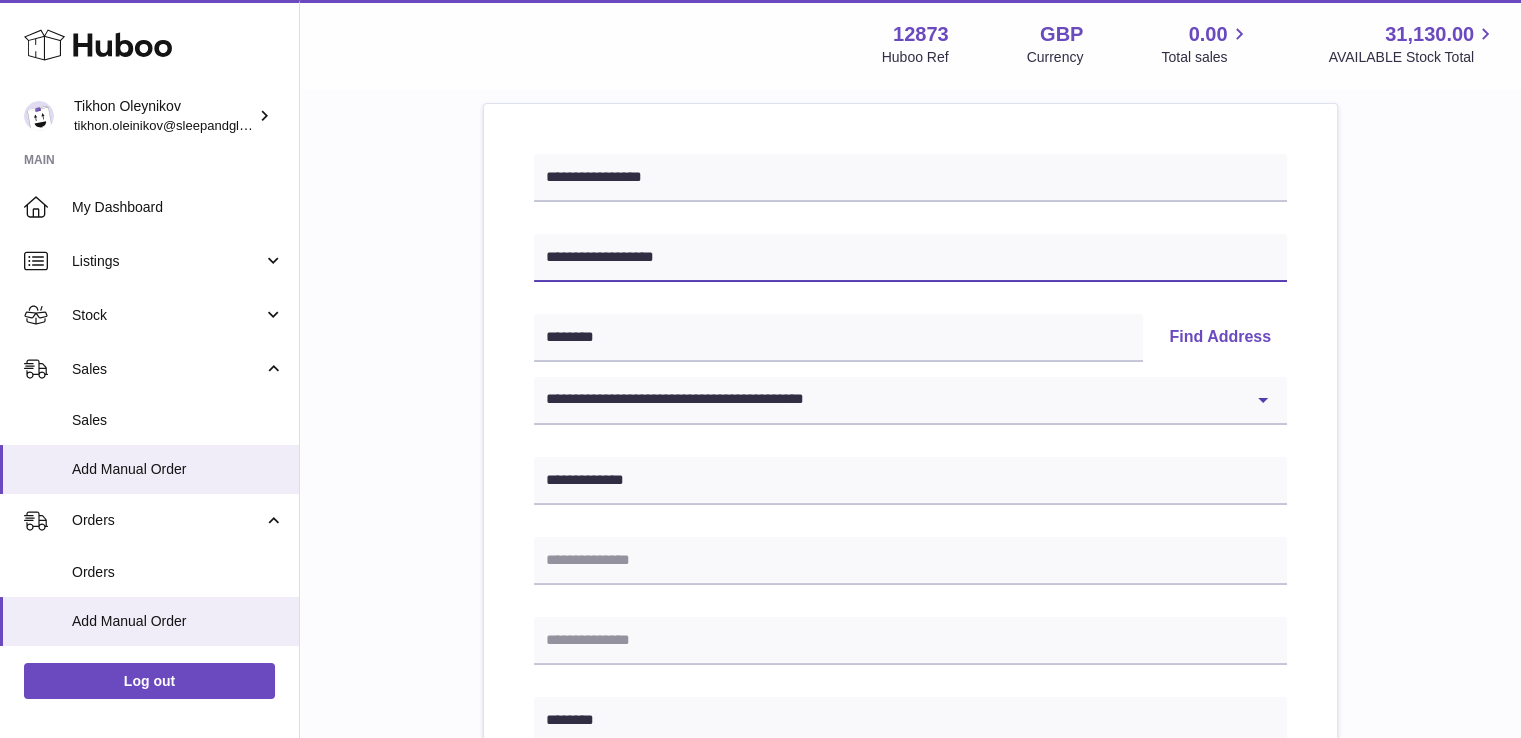 scroll, scrollTop: 339, scrollLeft: 0, axis: vertical 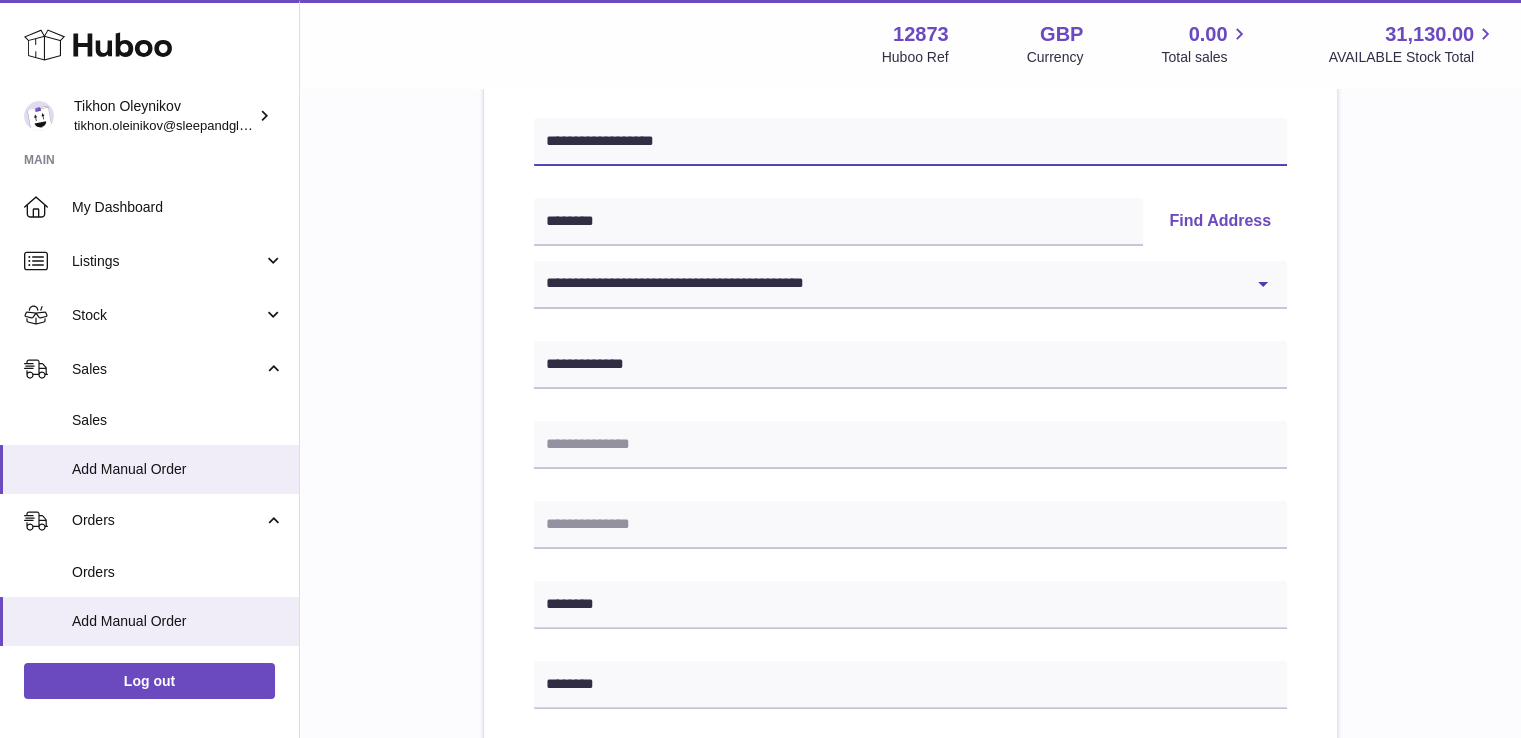 type on "**********" 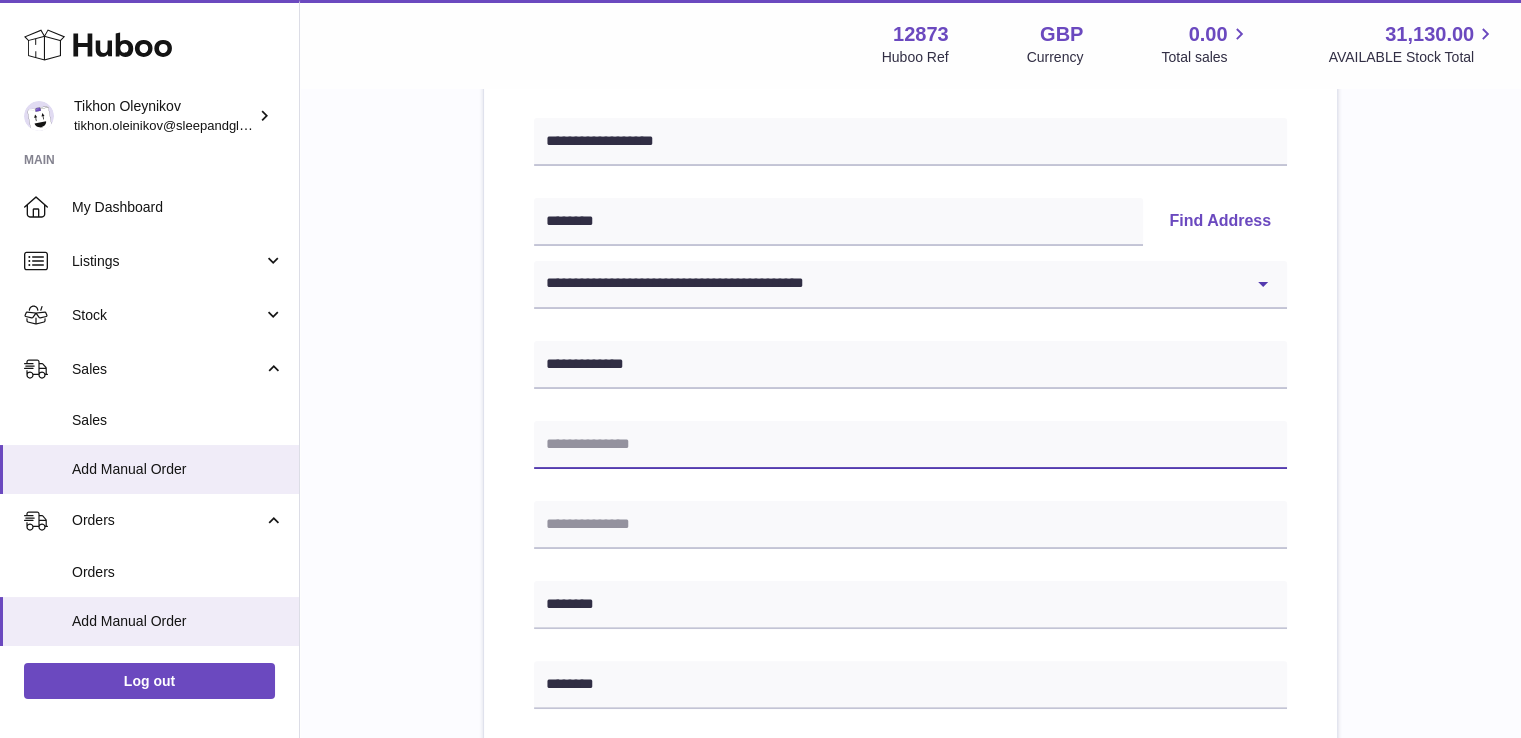 click at bounding box center [910, 445] 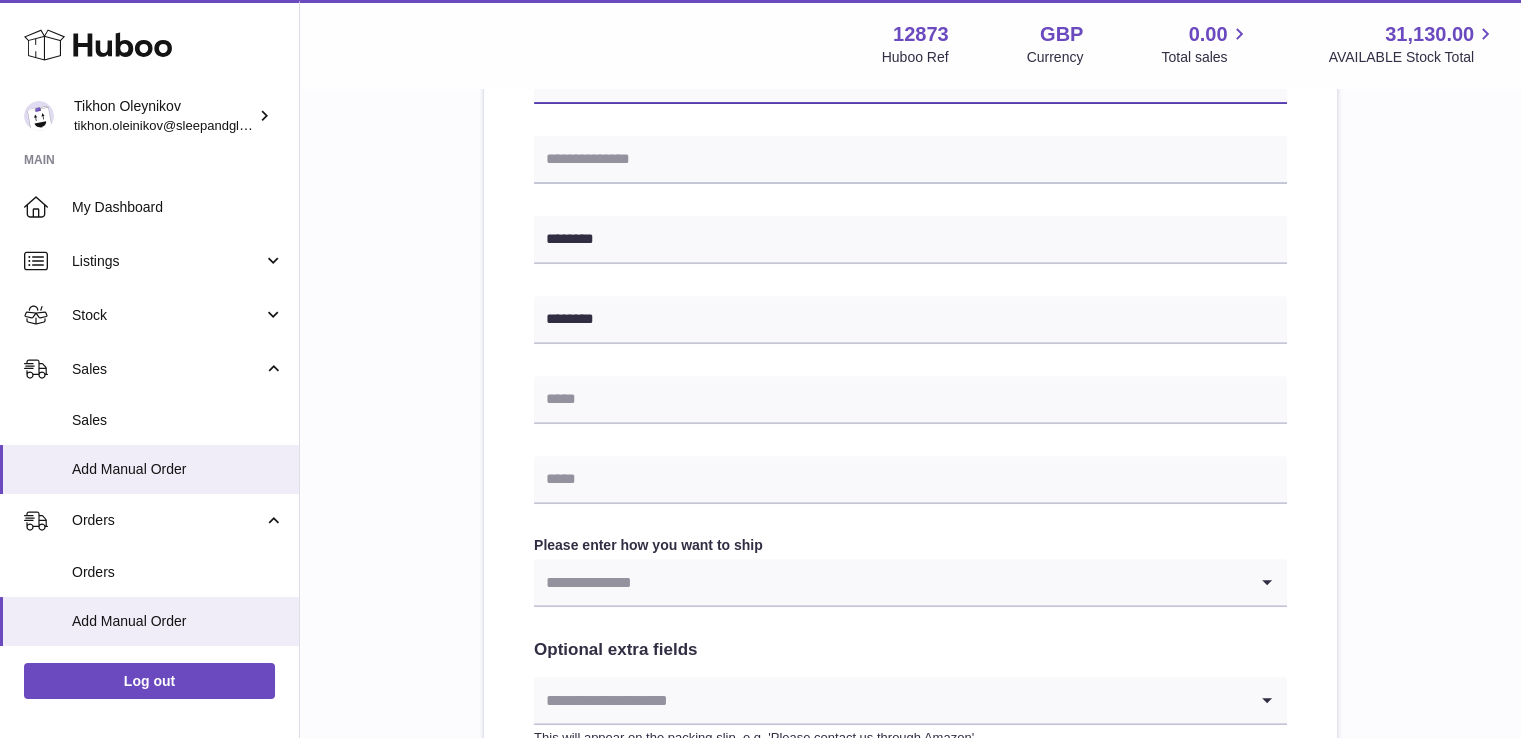 scroll, scrollTop: 503, scrollLeft: 0, axis: vertical 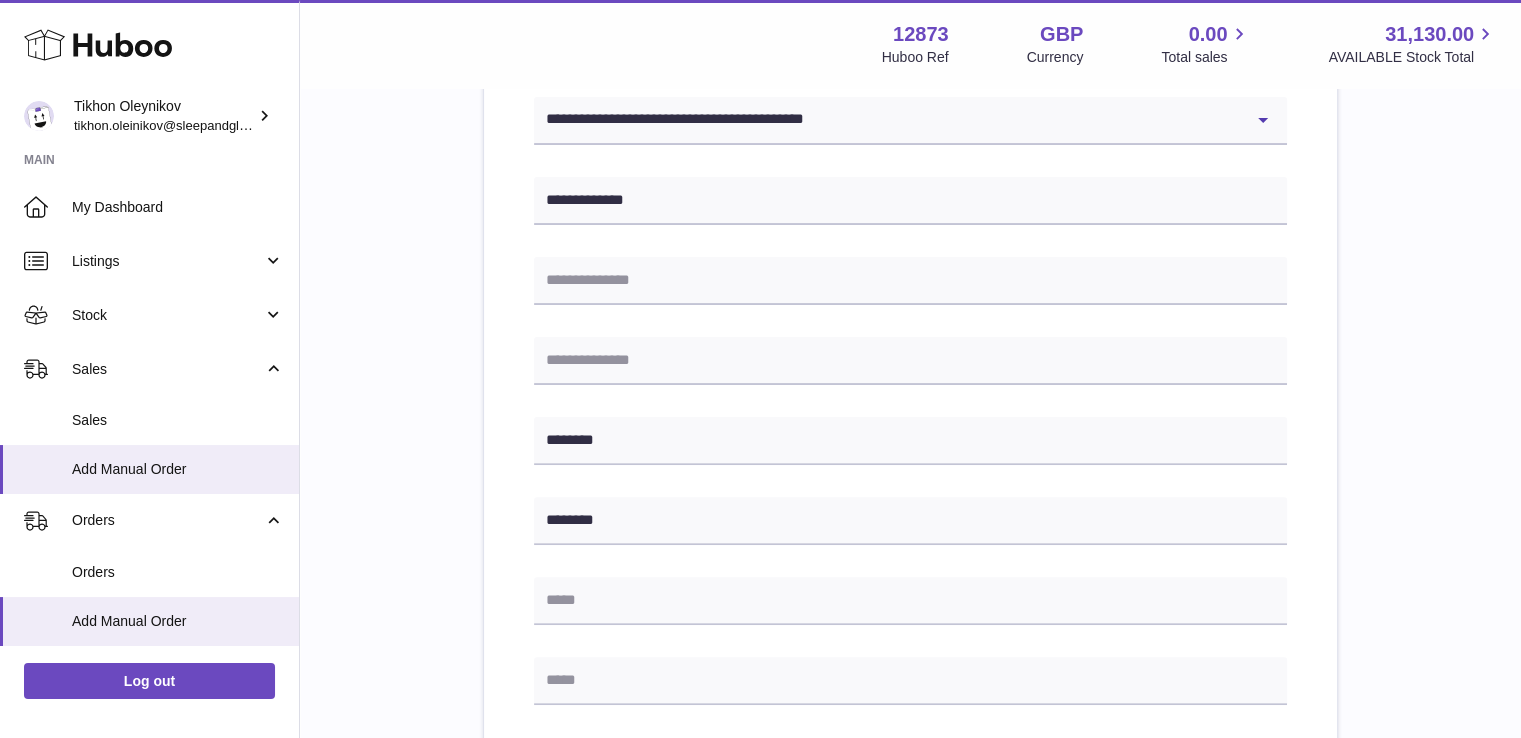 click on "**********" at bounding box center [910, 486] 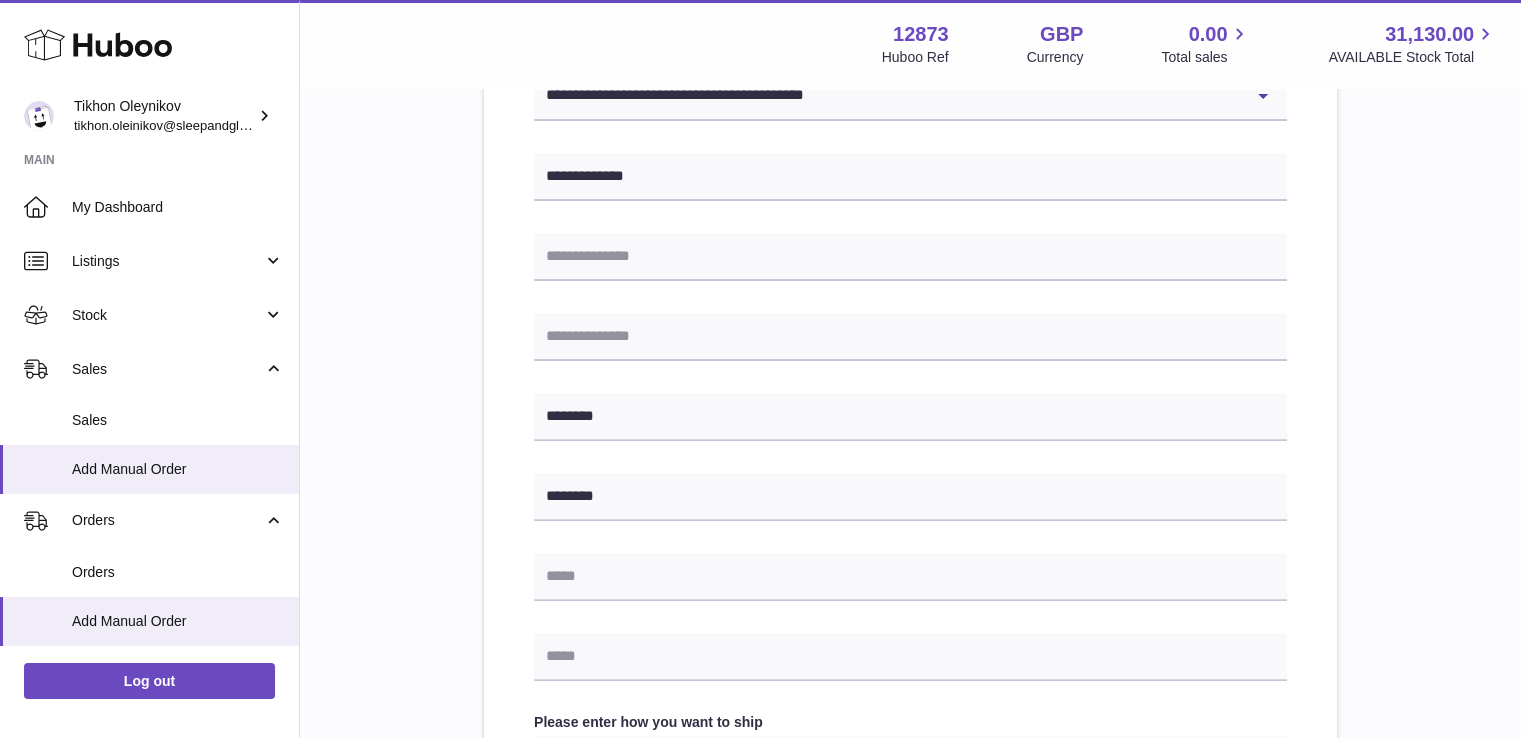 scroll, scrollTop: 743, scrollLeft: 0, axis: vertical 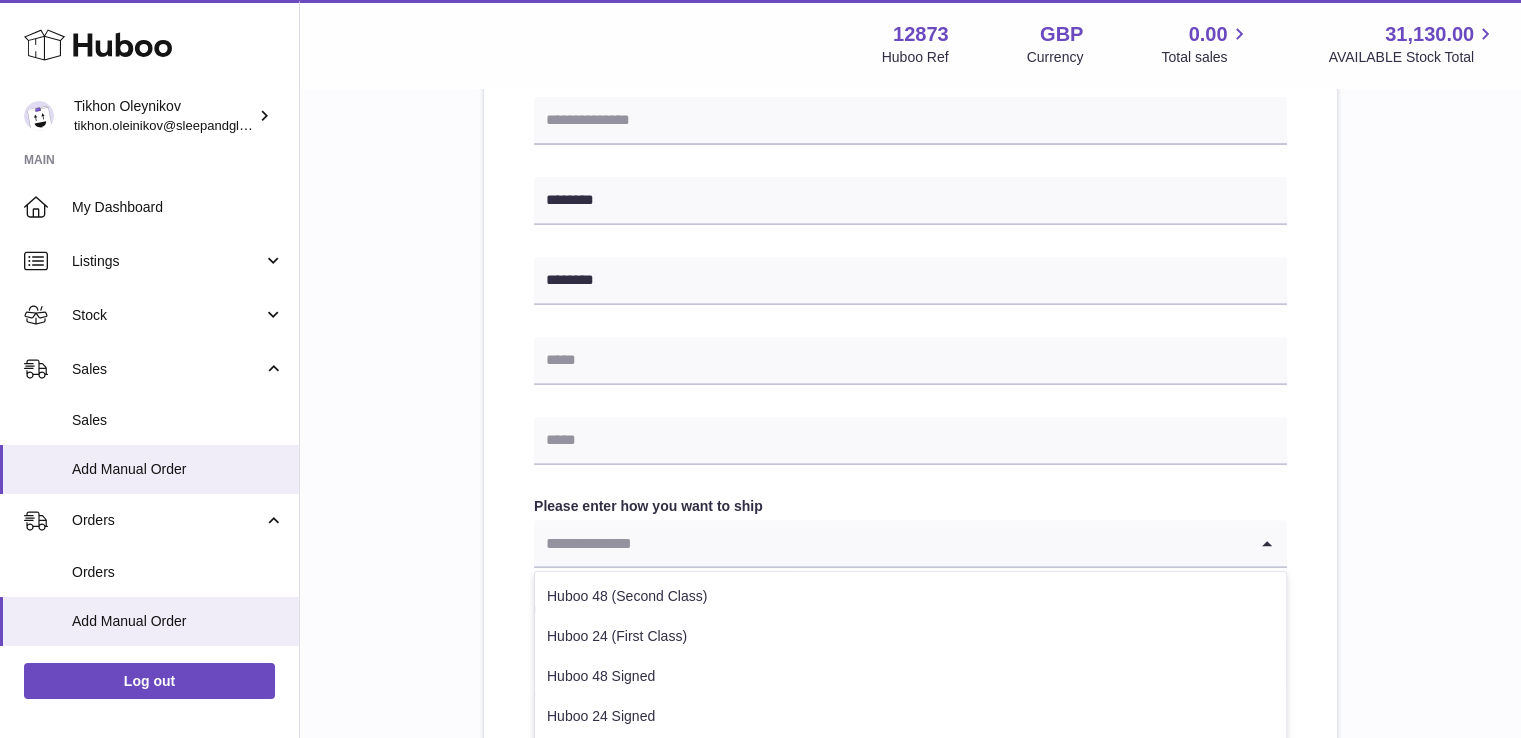 click at bounding box center [890, 543] 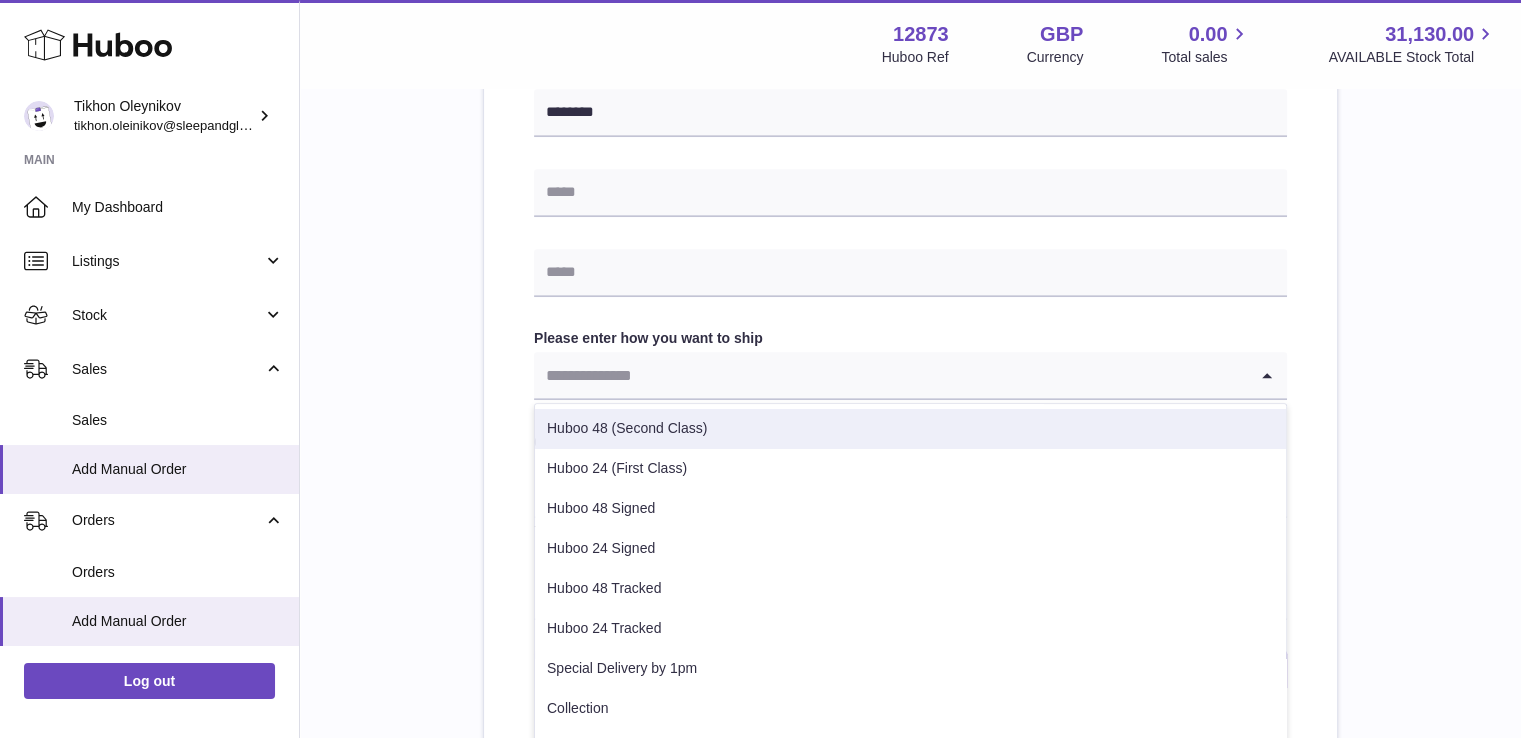scroll, scrollTop: 61, scrollLeft: 0, axis: vertical 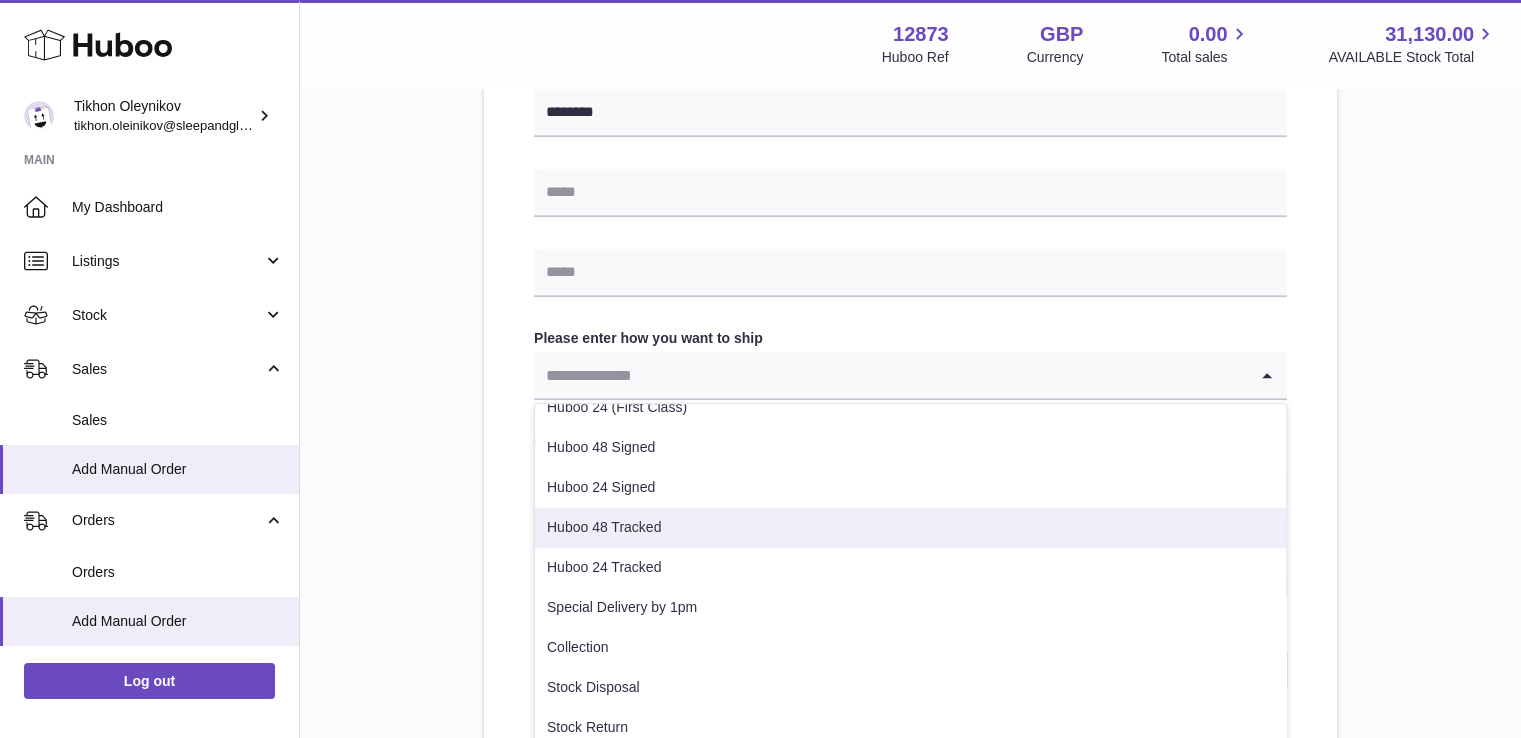 click on "Huboo 48 Tracked" at bounding box center (910, 528) 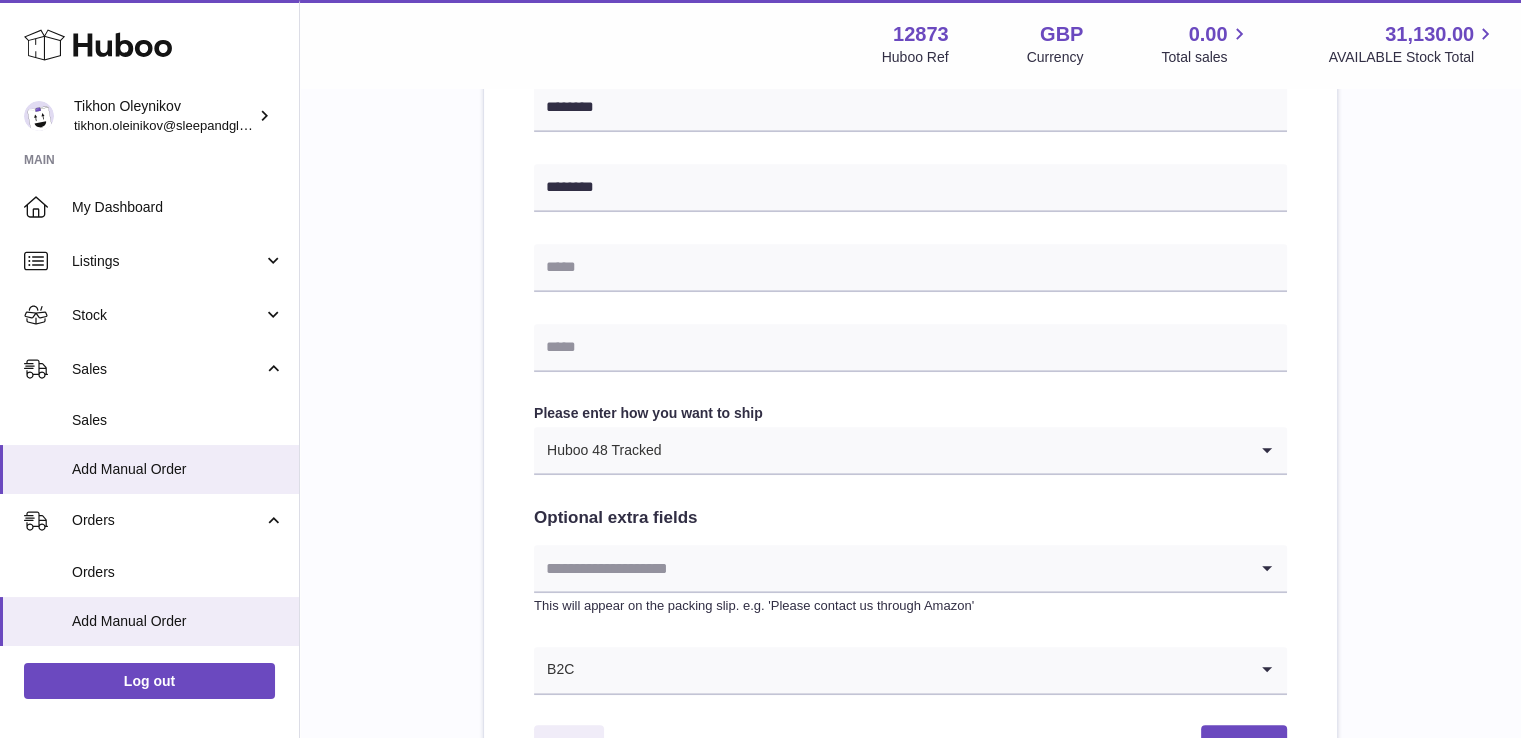 scroll, scrollTop: 834, scrollLeft: 0, axis: vertical 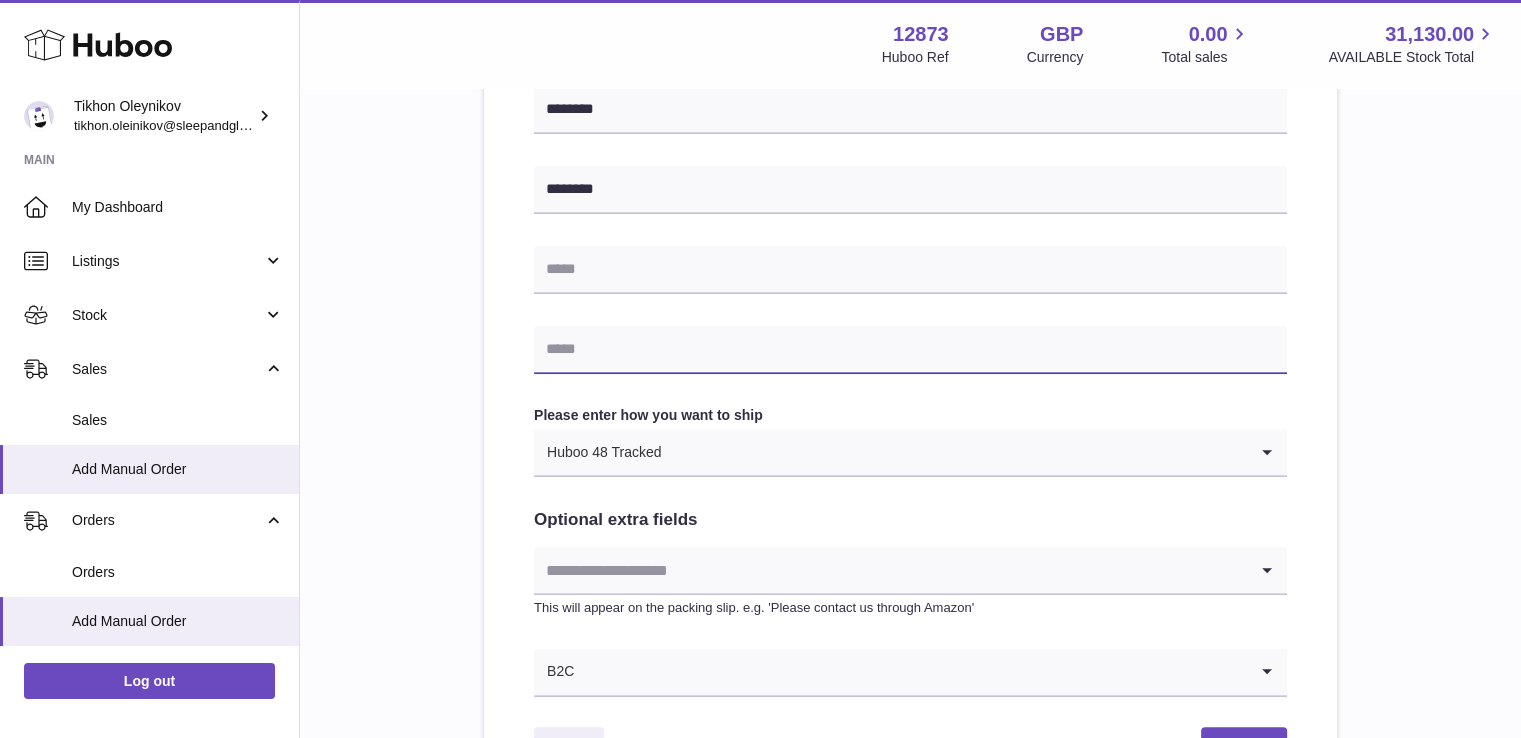 paste on "**********" 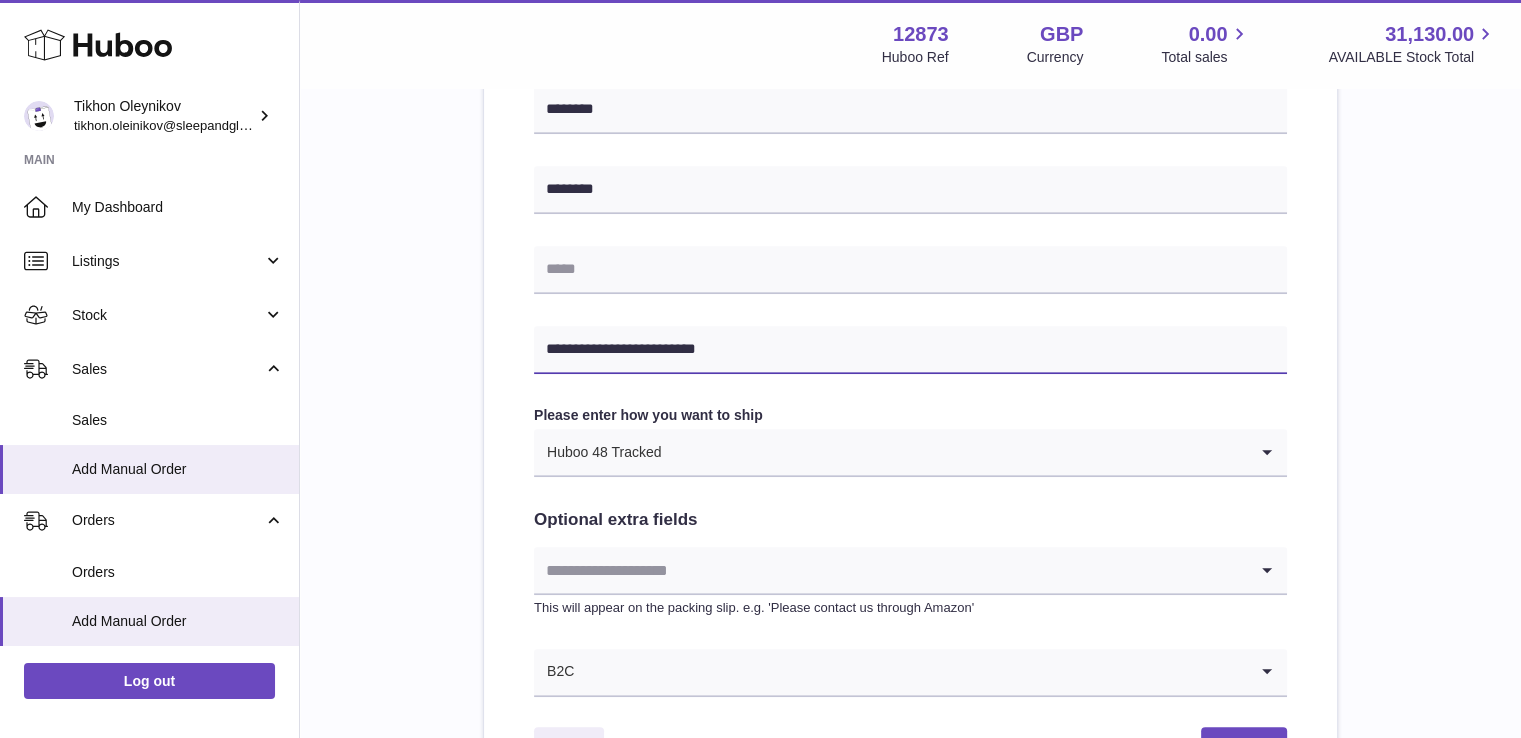 click on "**********" at bounding box center [910, 350] 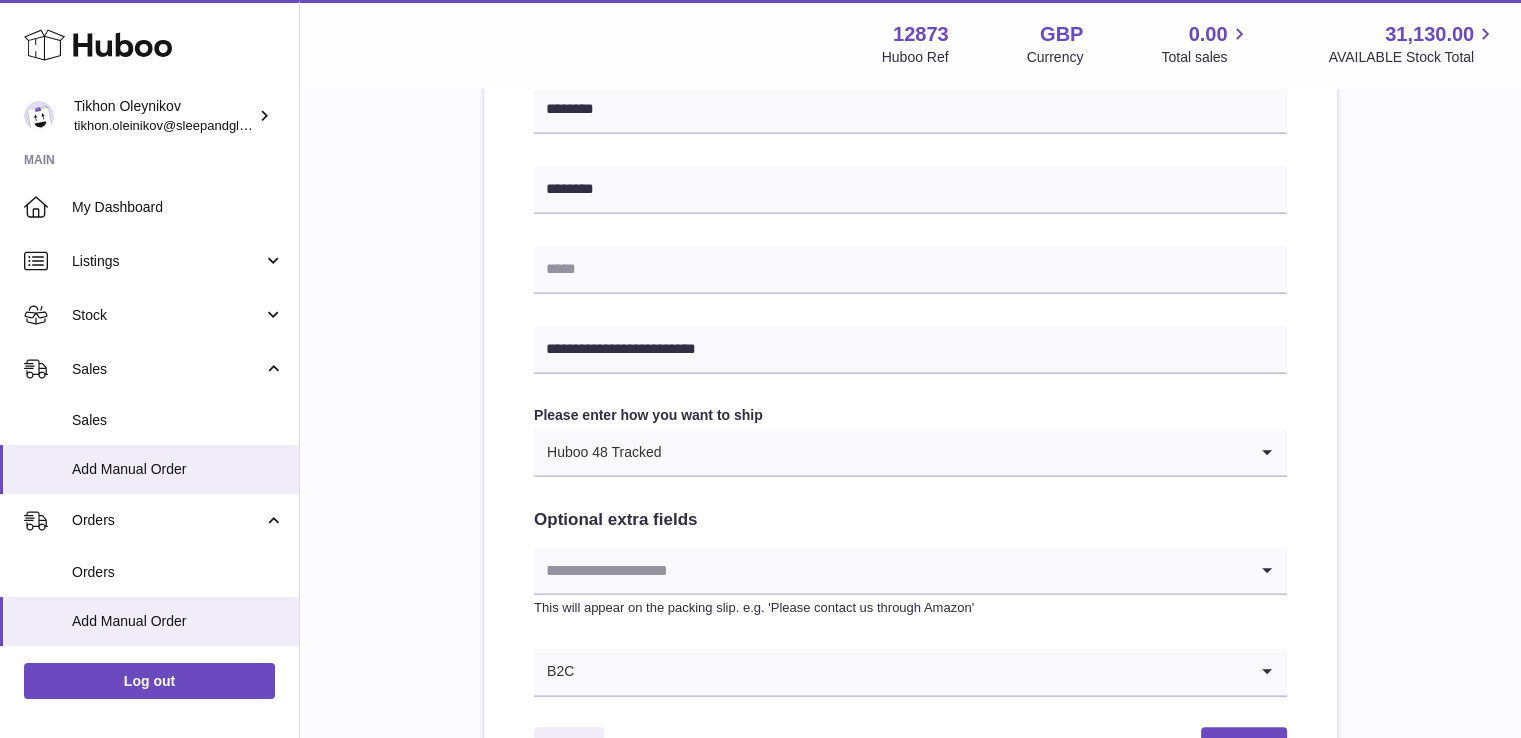 click on "**********" at bounding box center [910, 155] 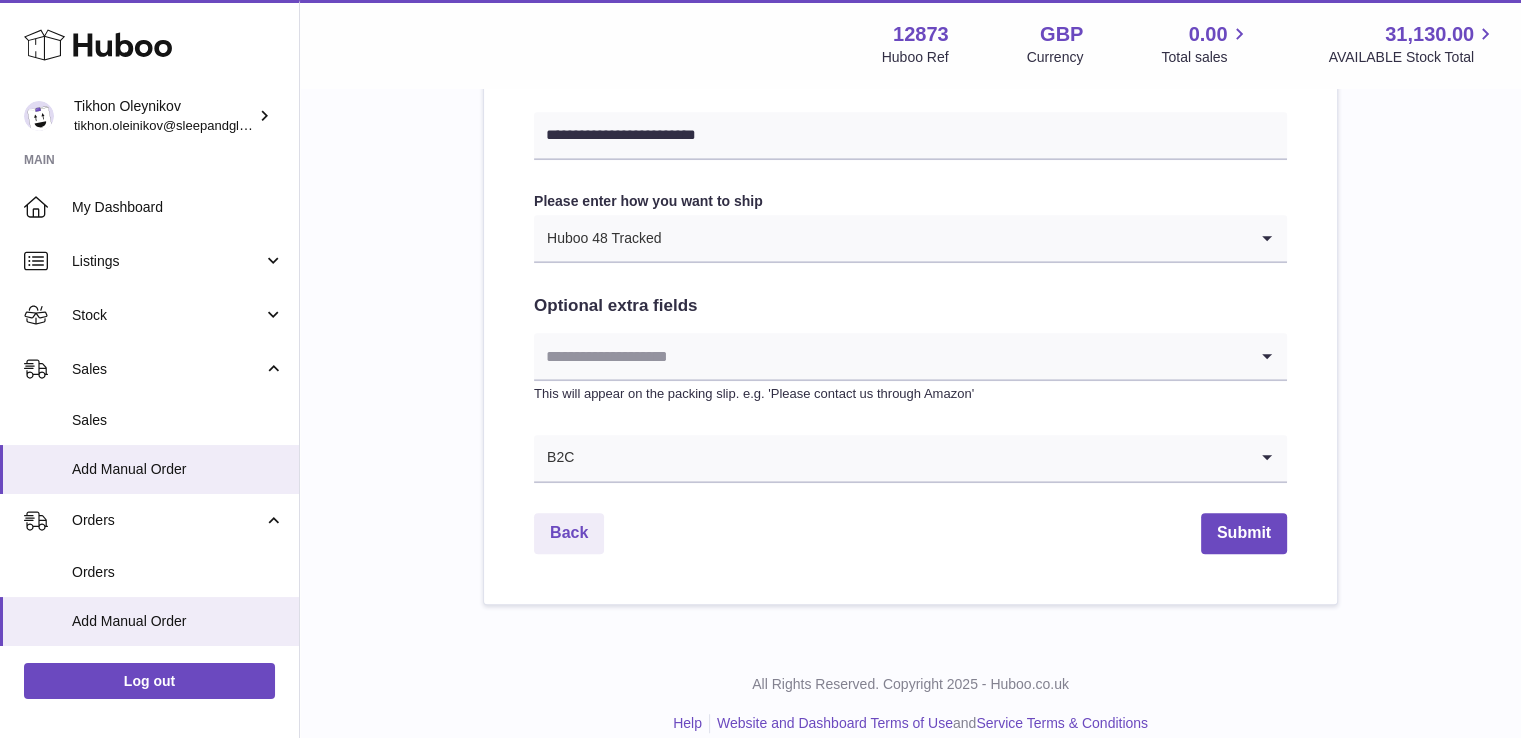 scroll, scrollTop: 1072, scrollLeft: 0, axis: vertical 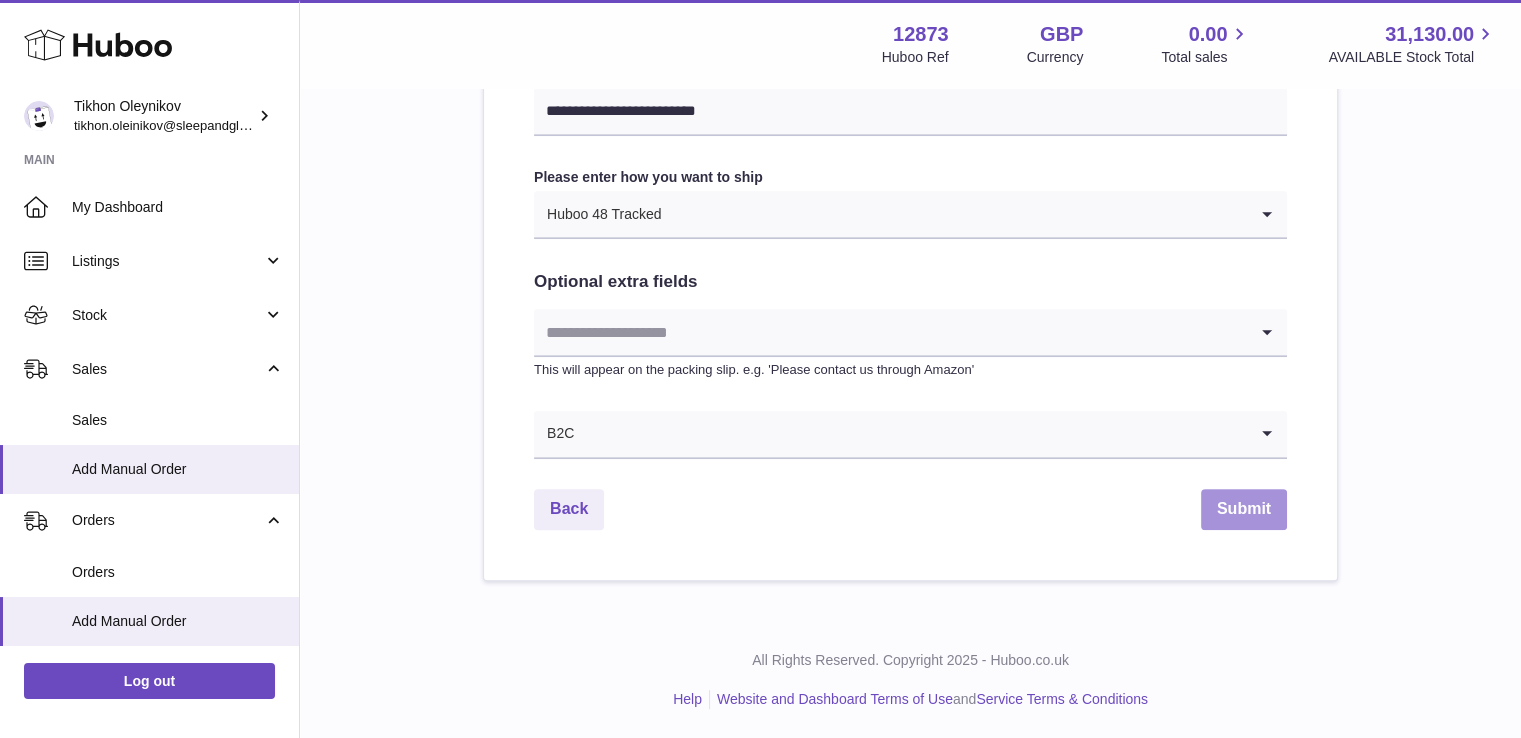 click on "Submit" at bounding box center (1244, 509) 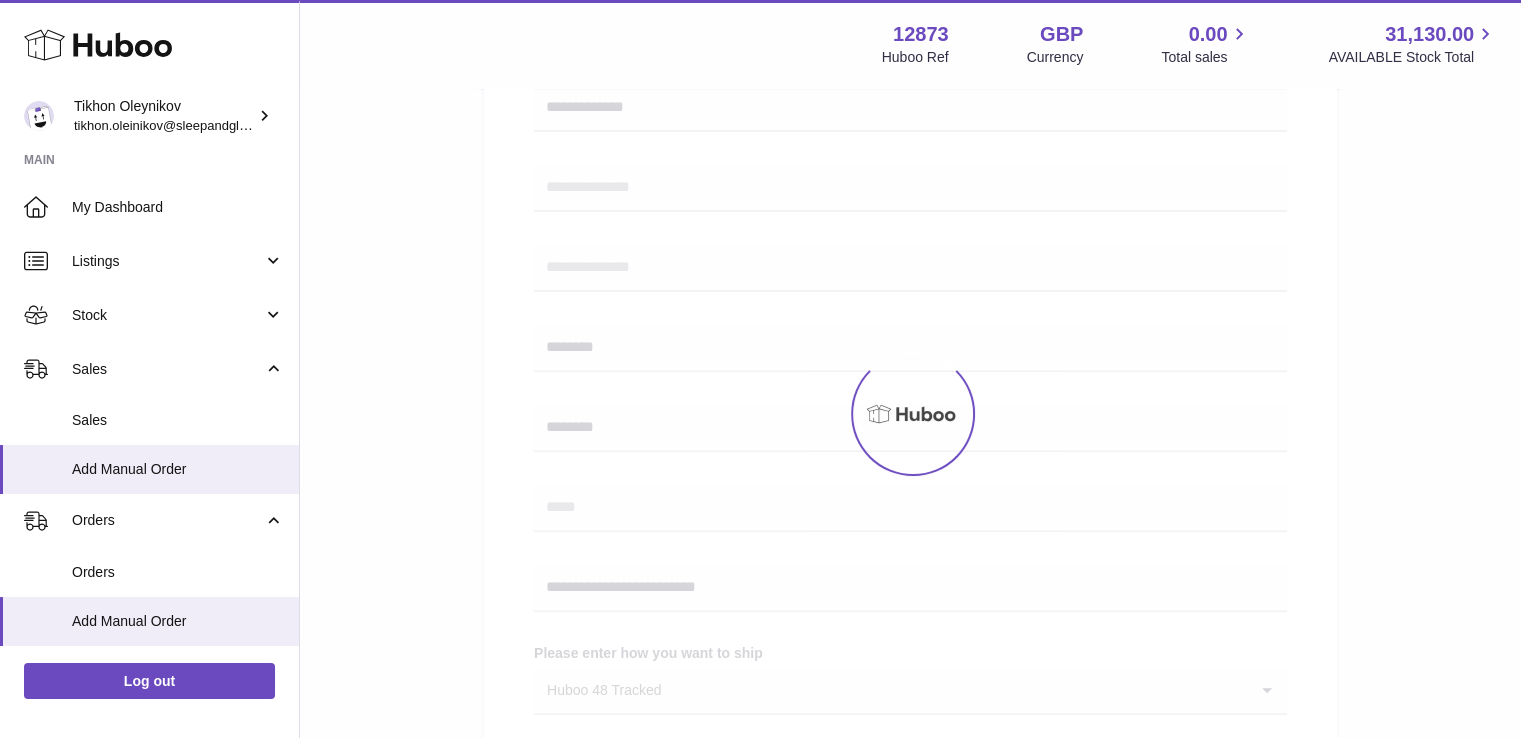 scroll, scrollTop: 569, scrollLeft: 0, axis: vertical 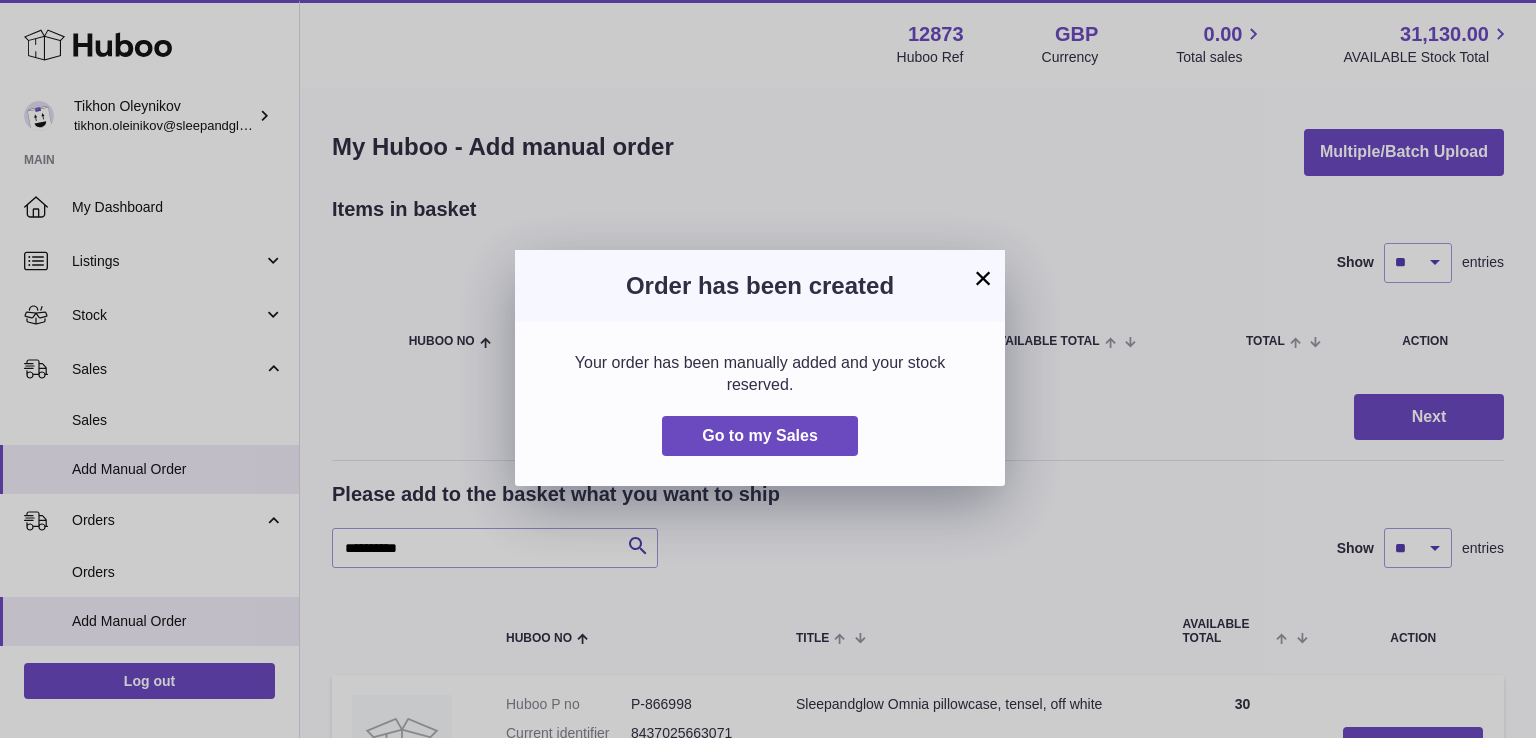 click on "×" at bounding box center [983, 278] 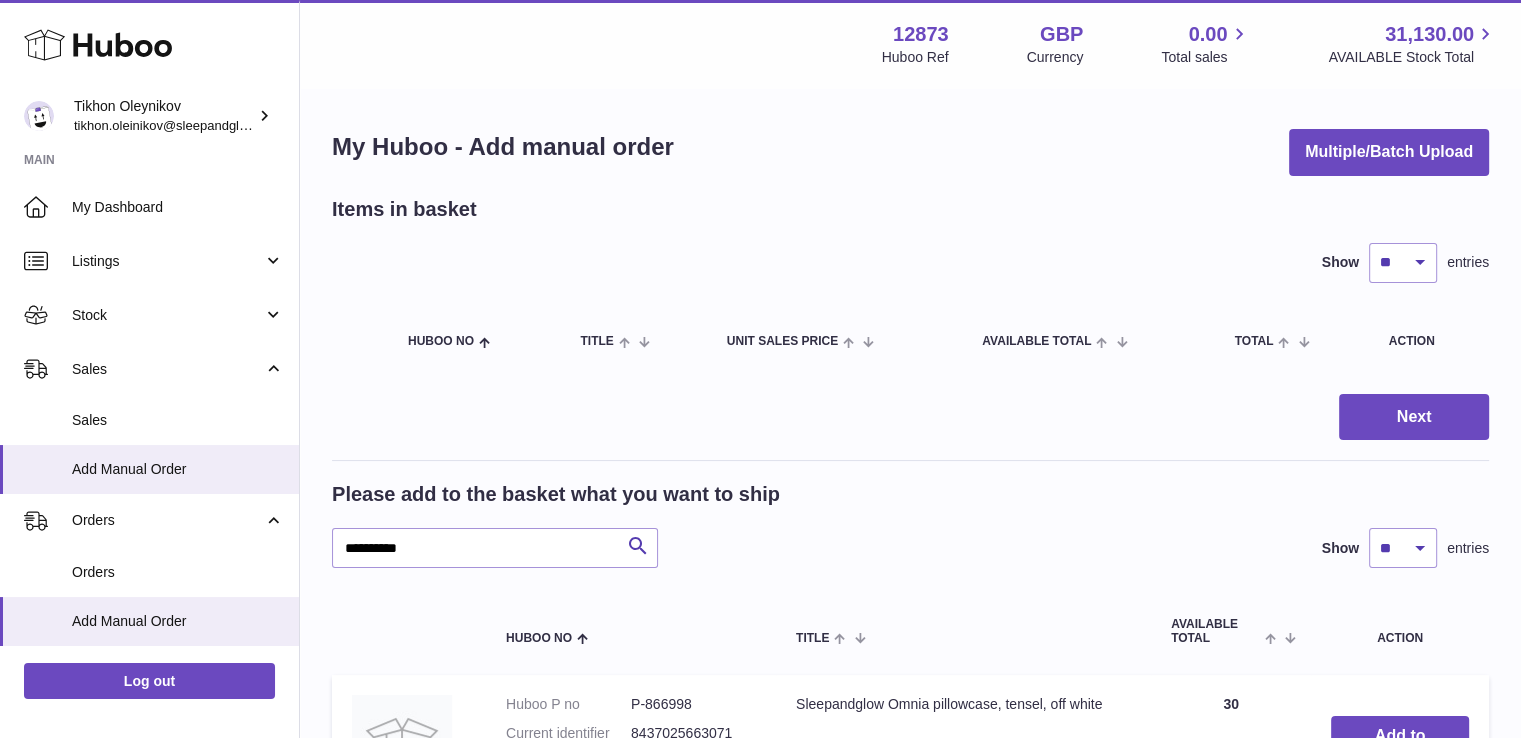 scroll, scrollTop: 208, scrollLeft: 0, axis: vertical 